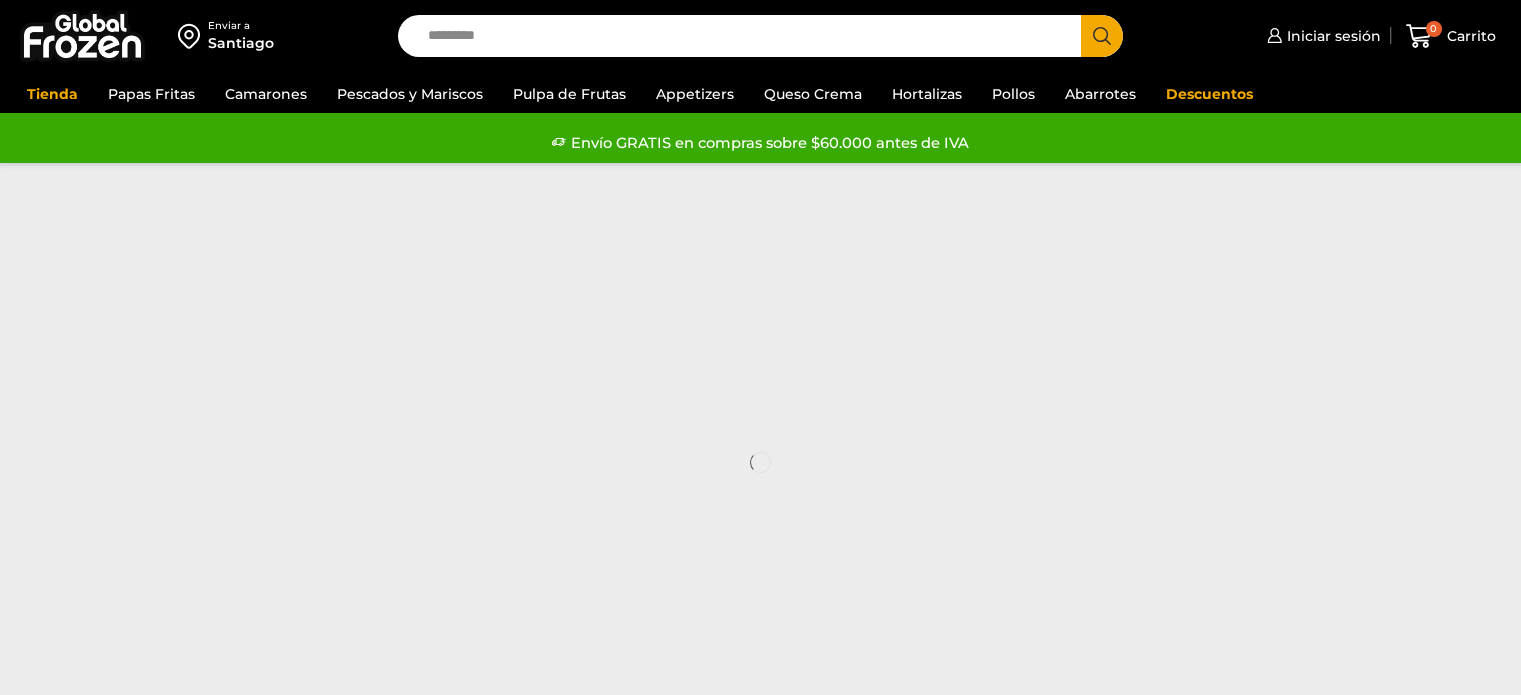 scroll, scrollTop: 0, scrollLeft: 0, axis: both 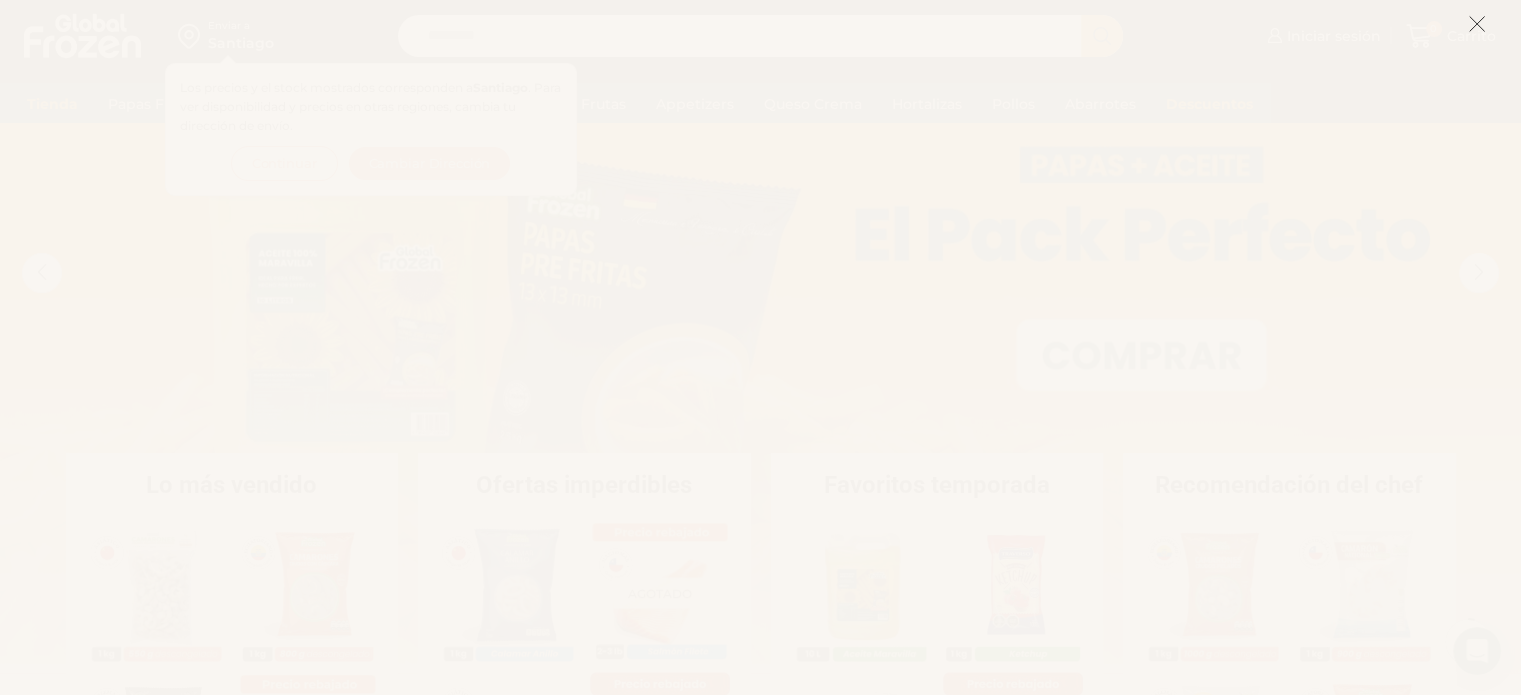 click 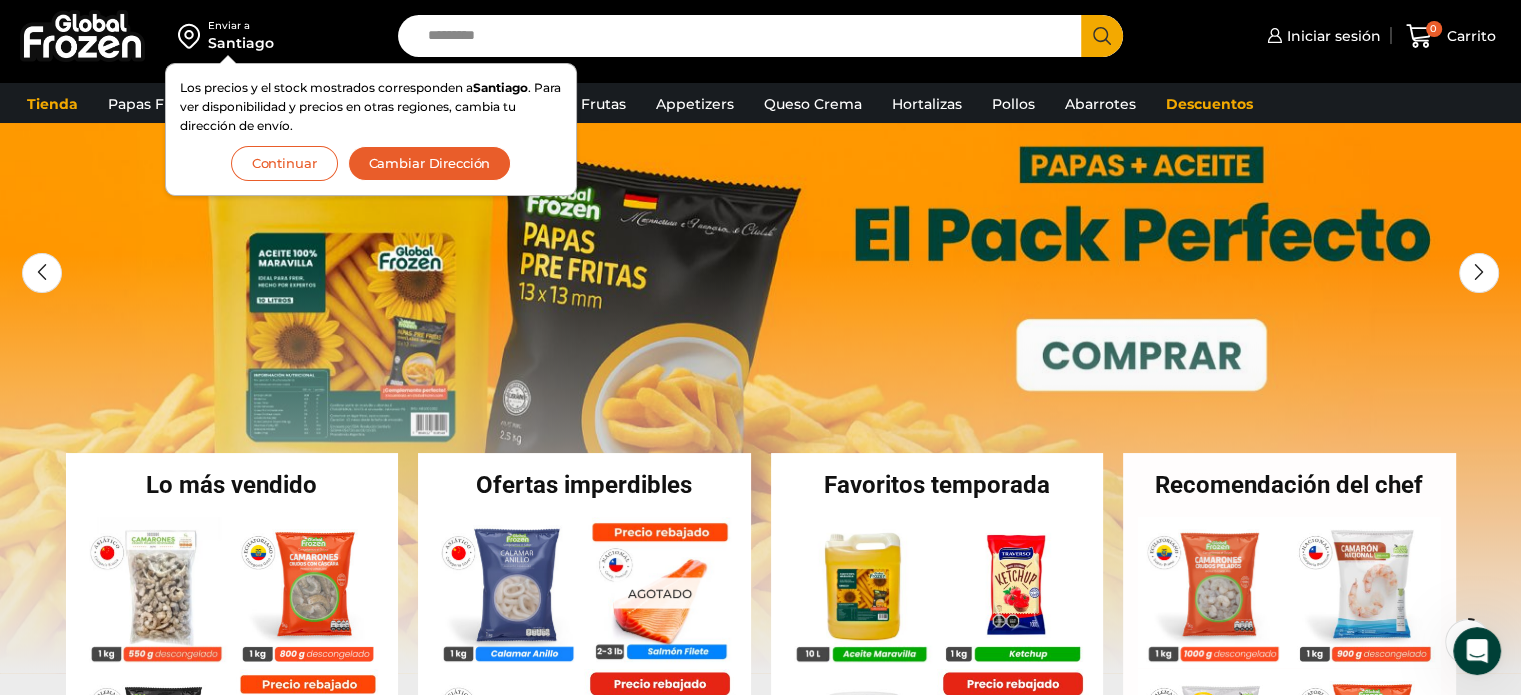 click on "Enviar a
Santiago
Los precios y el stock mostrados corresponden a  Santiago . Para ver disponibilidad y precios en otras regiones, cambia tu dirección de envío.
Continuar Cambiar Dirección" at bounding box center (194, 36) 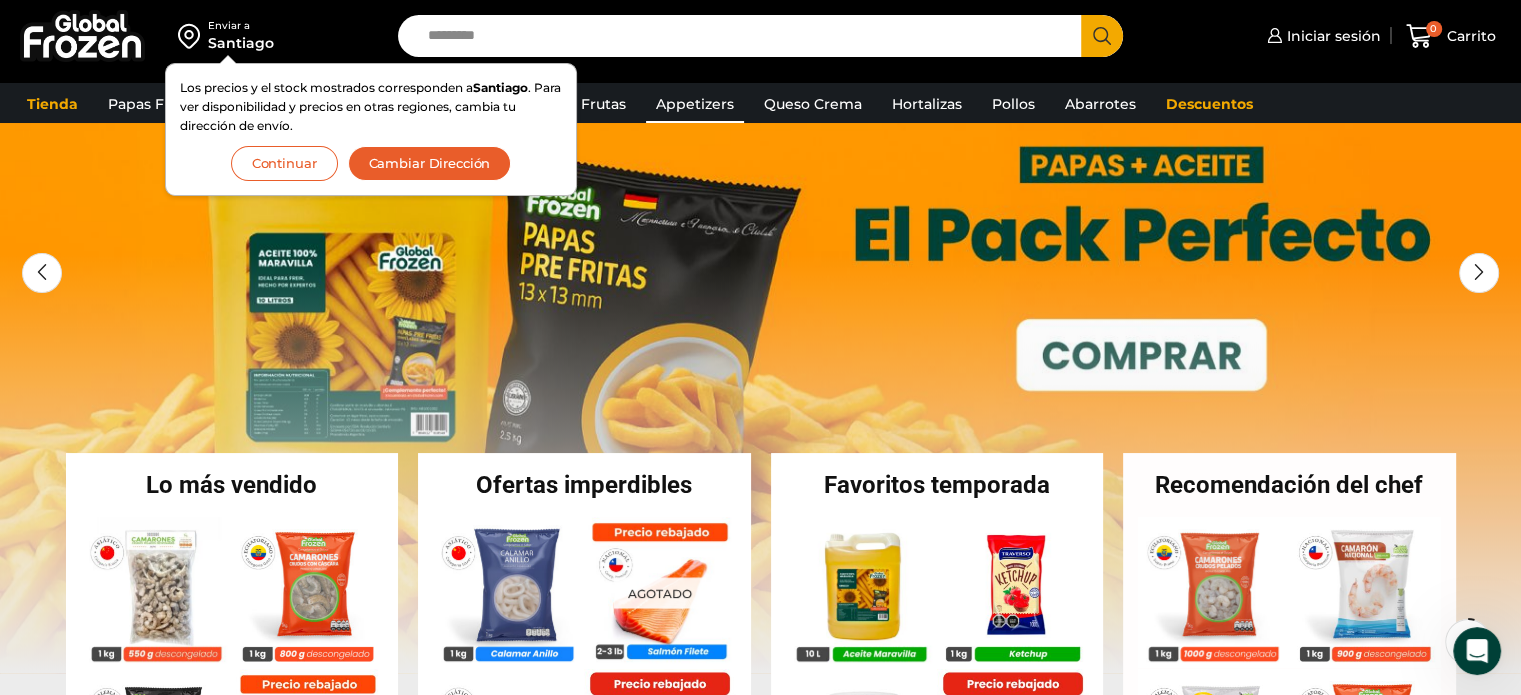 click on "Appetizers" at bounding box center [695, 104] 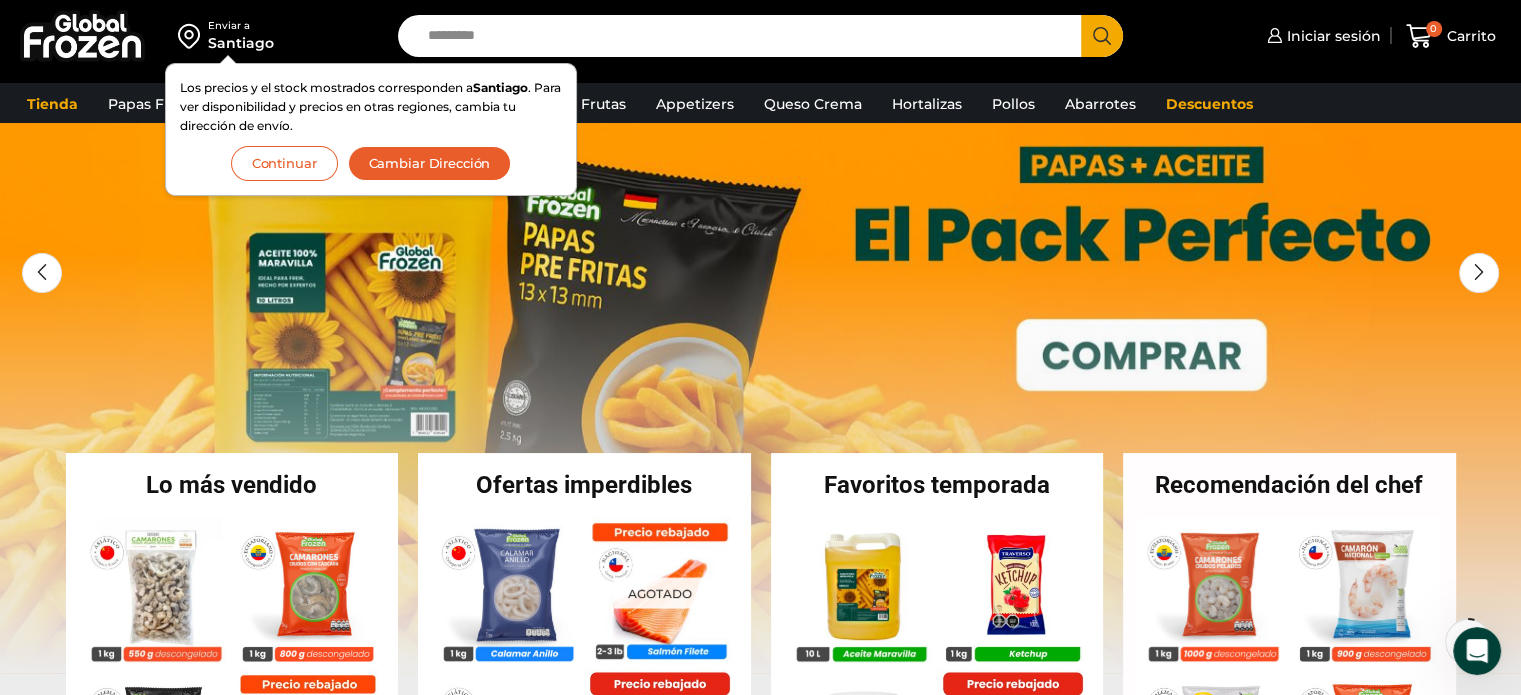 click on "Continuar" at bounding box center (284, 163) 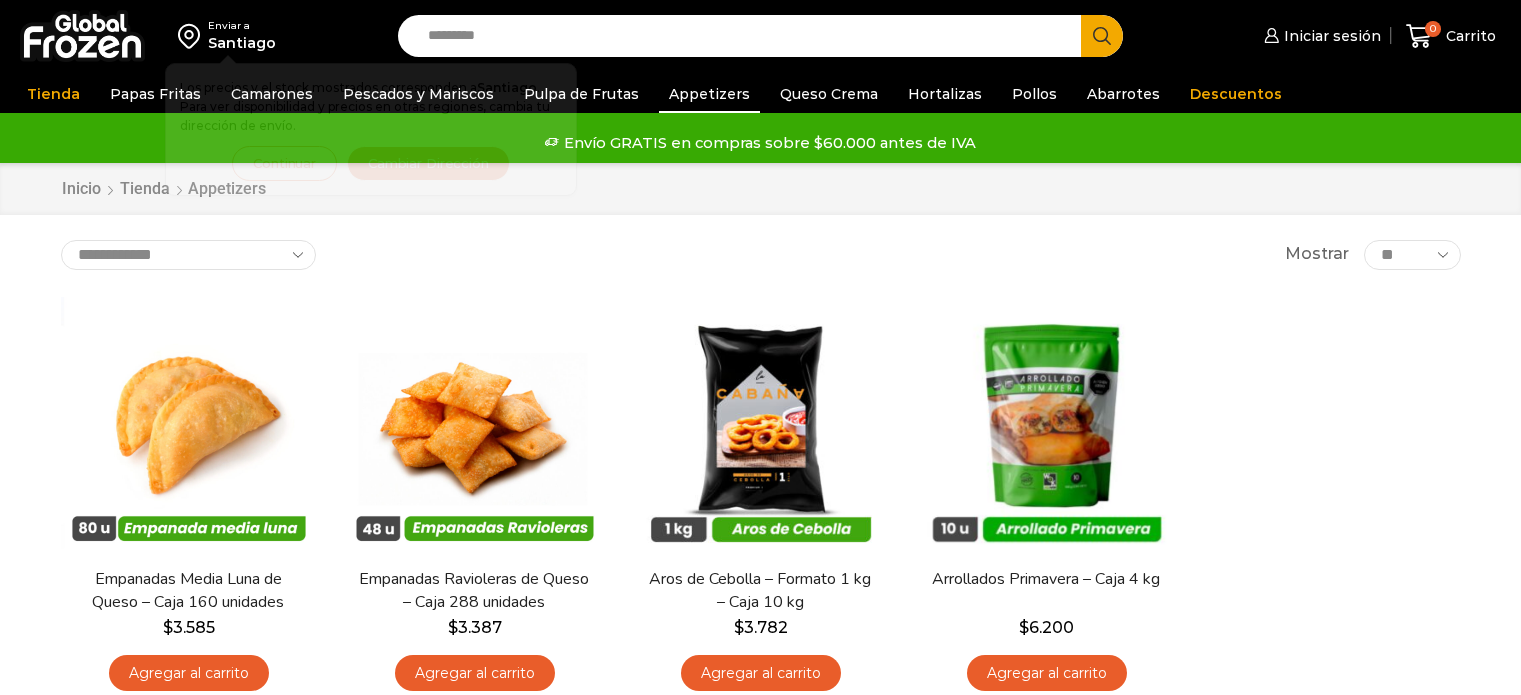 scroll, scrollTop: 0, scrollLeft: 0, axis: both 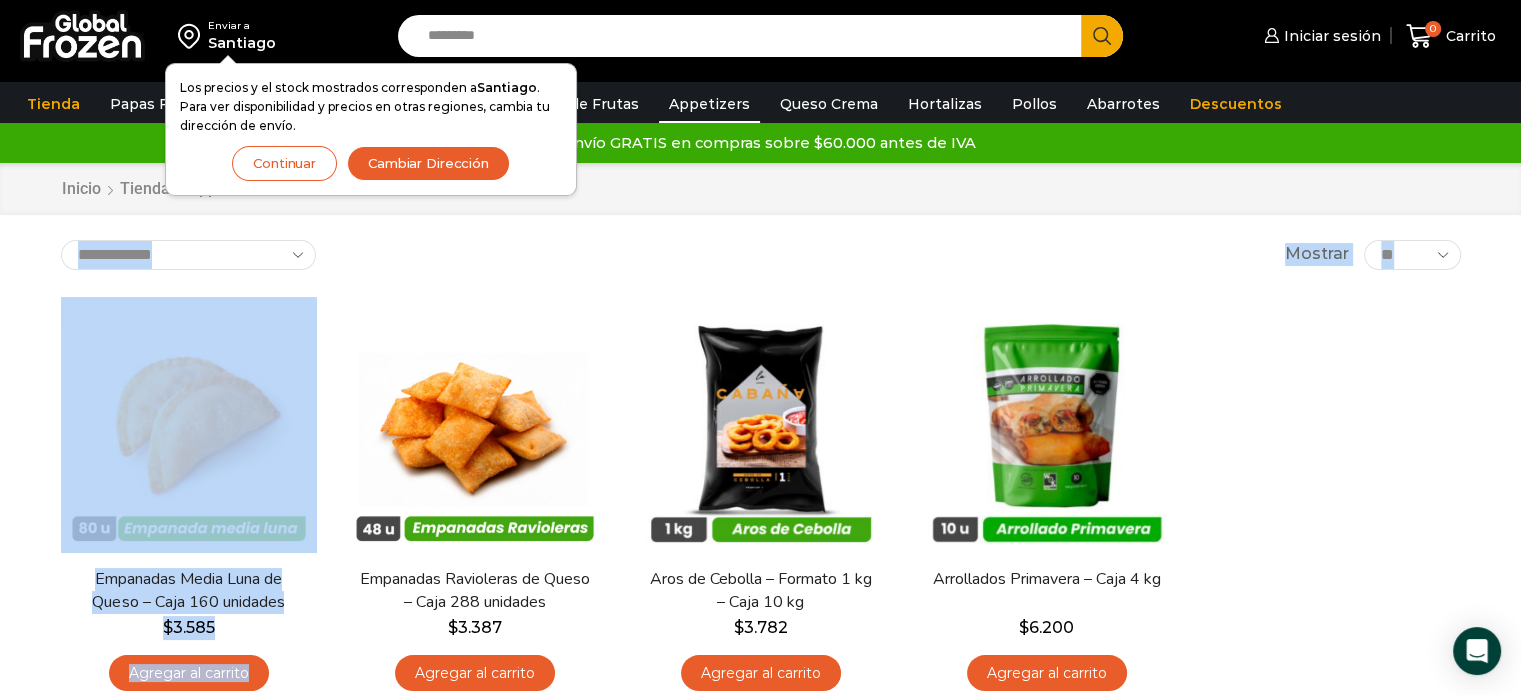 drag, startPoint x: 530, startPoint y: 273, endPoint x: 530, endPoint y: 251, distance: 22 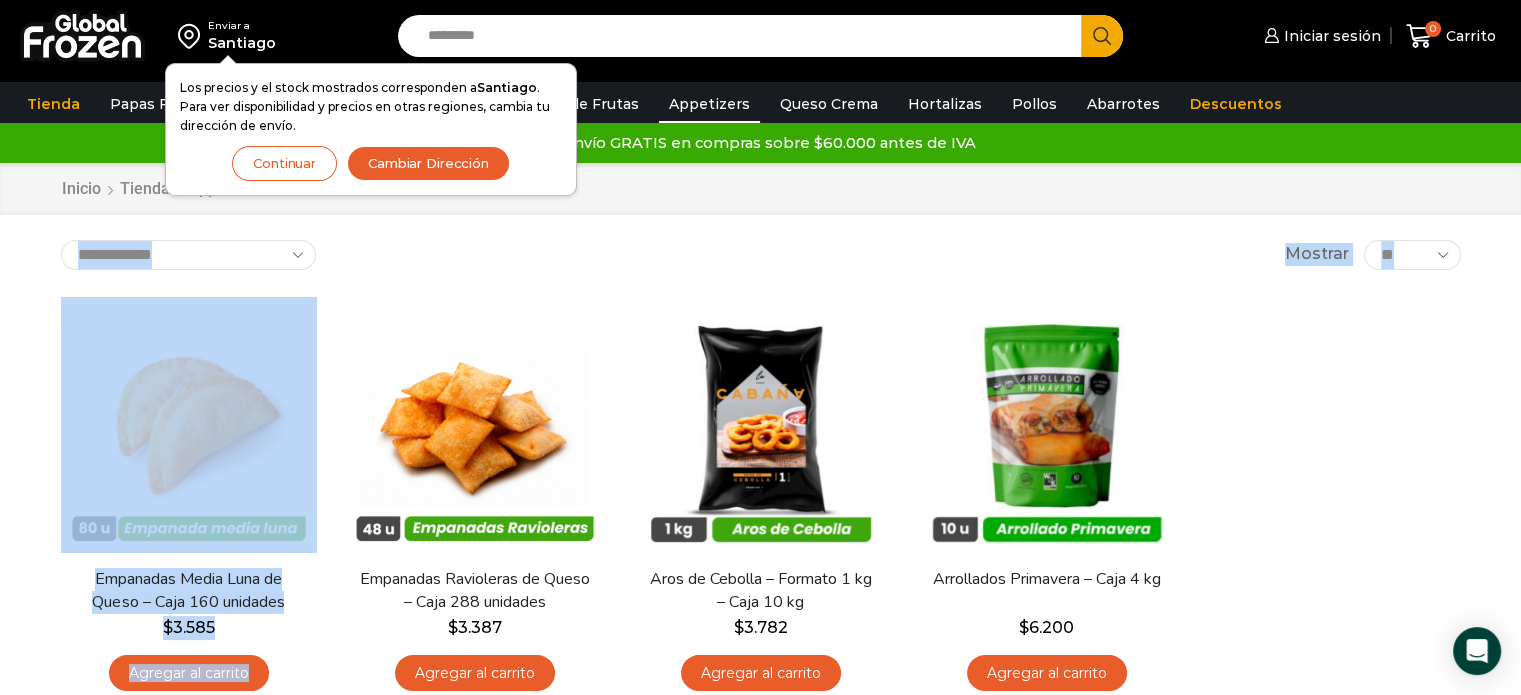 click on "**********" at bounding box center [761, 479] 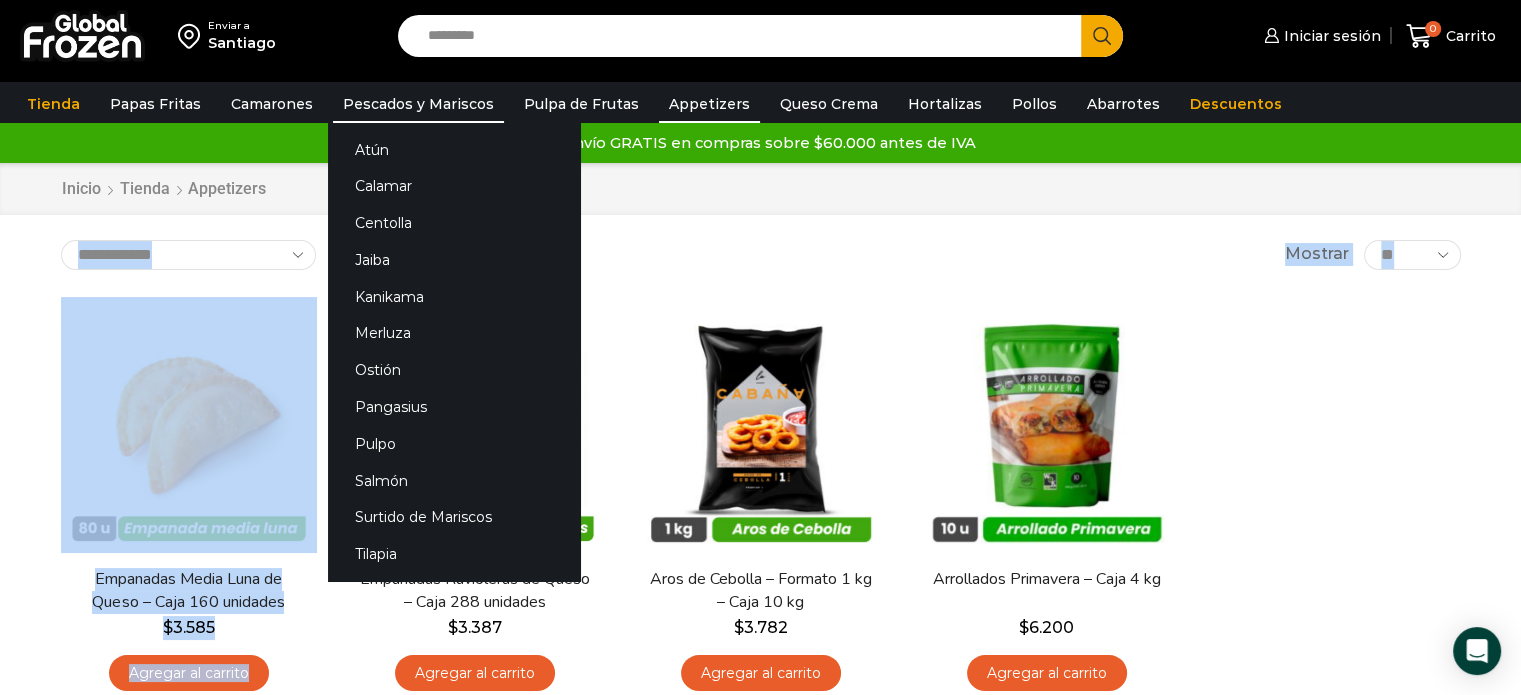 click on "Pescados y Mariscos" at bounding box center (418, 104) 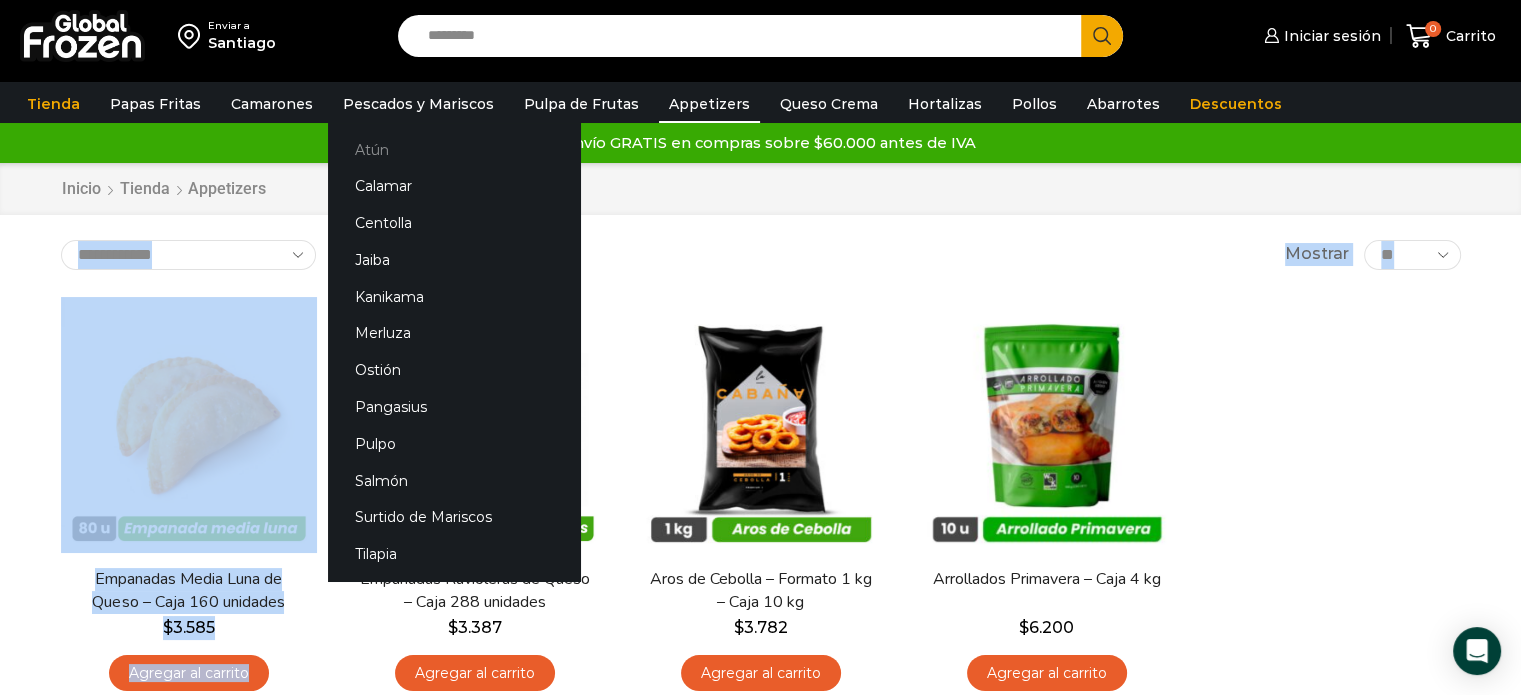 click on "Atún" at bounding box center (454, 149) 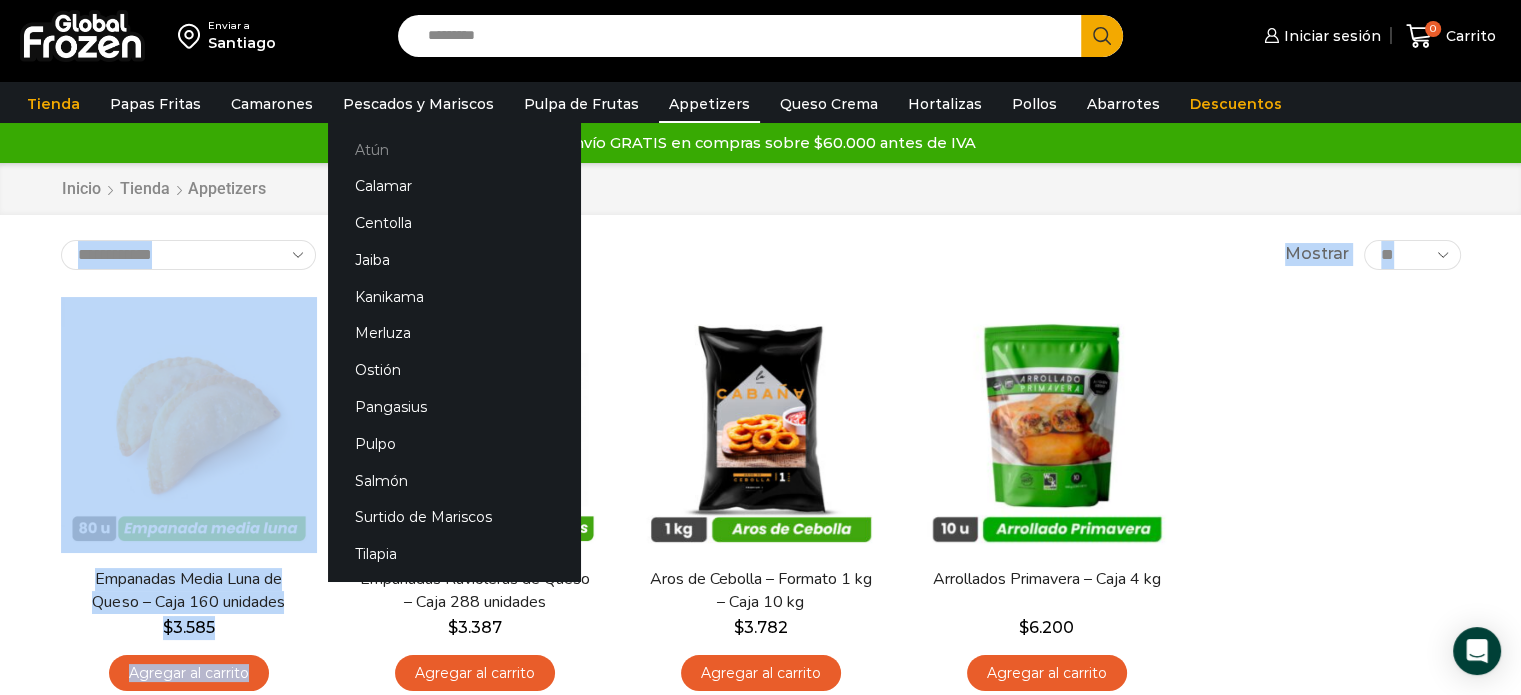 click on "Atún" at bounding box center [454, 149] 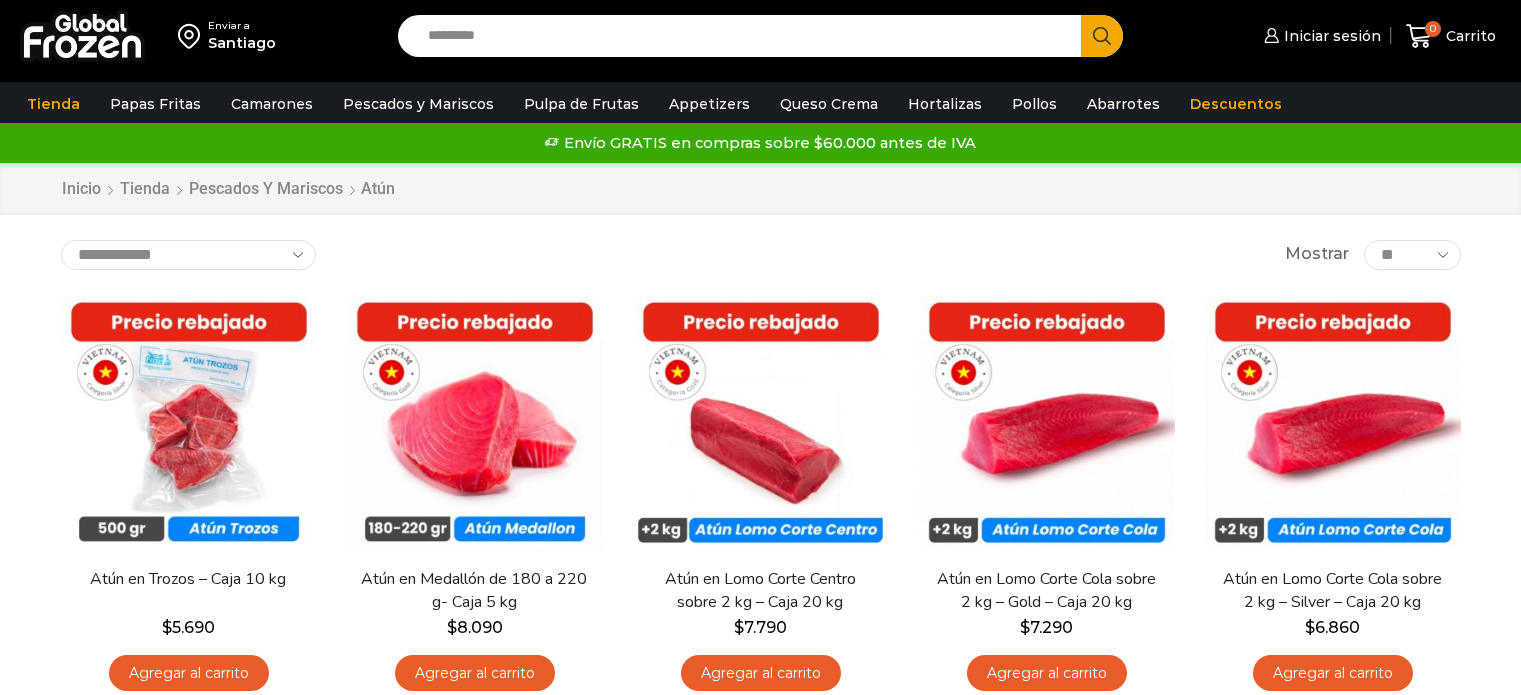 scroll, scrollTop: 0, scrollLeft: 0, axis: both 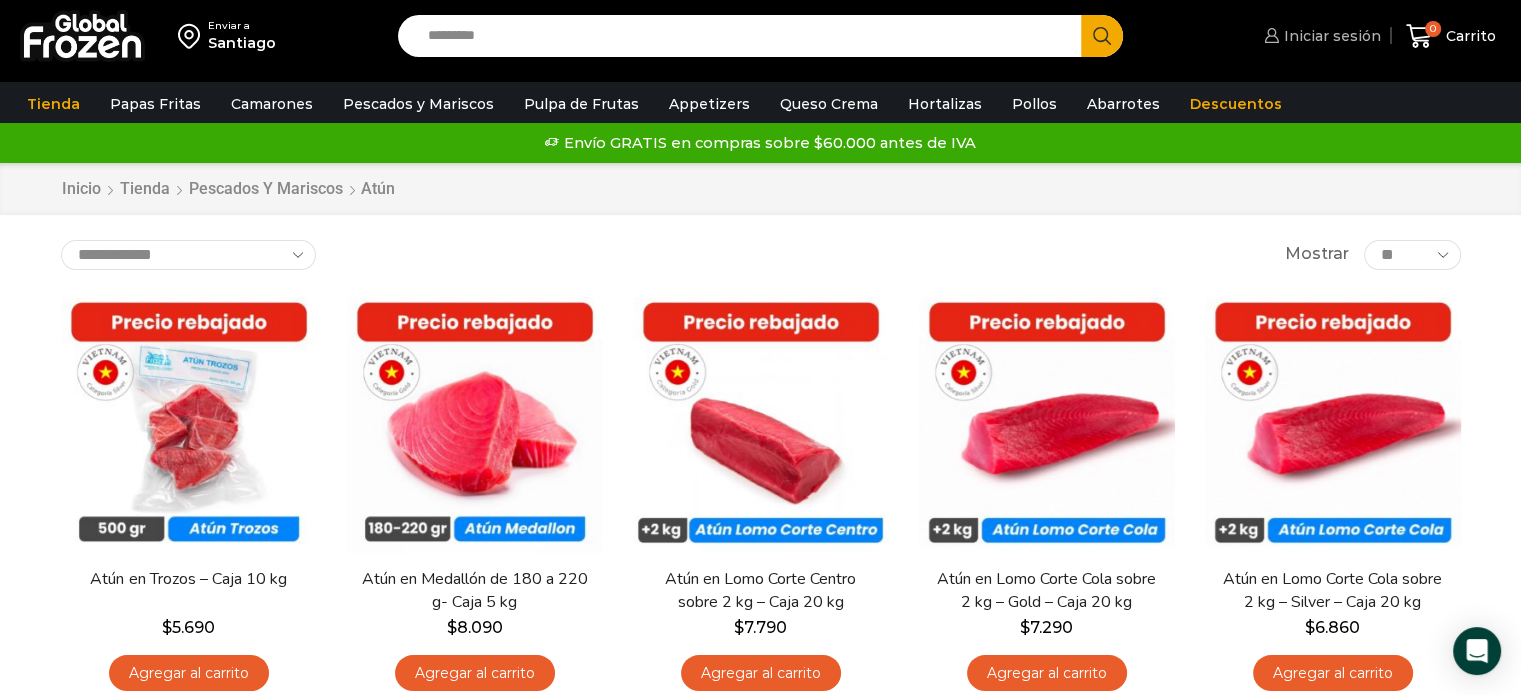 click on "Iniciar sesión" at bounding box center (1330, 36) 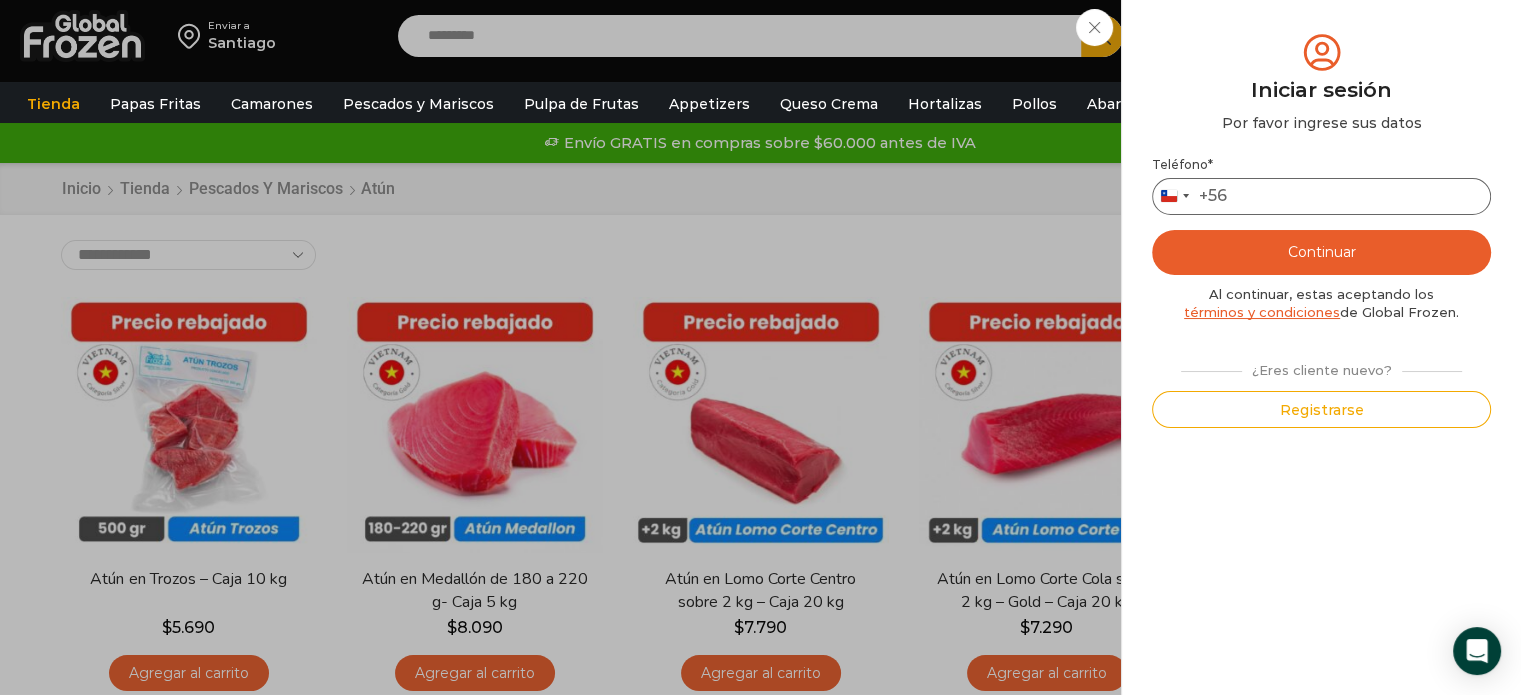 click on "Teléfono
*" at bounding box center (1321, 196) 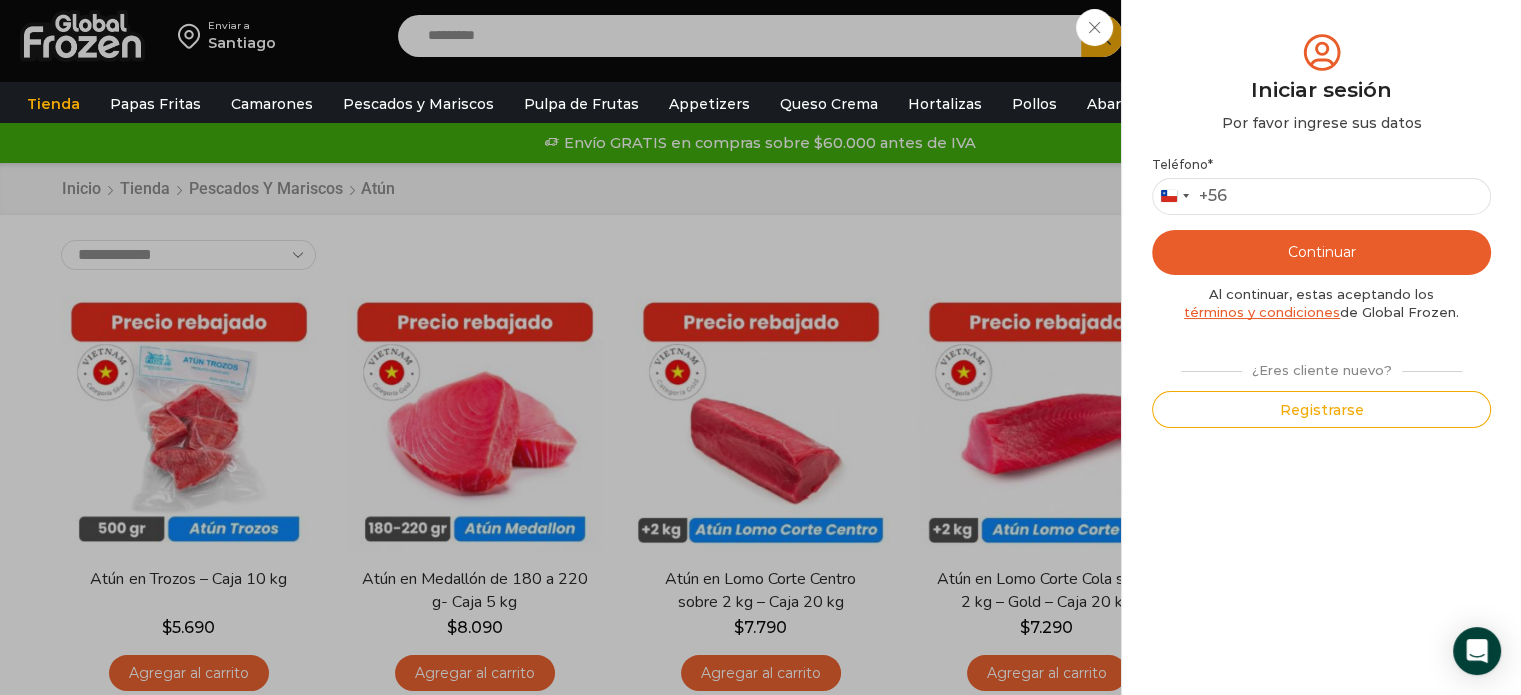 click on "Iniciar sesión
Mi cuenta
Login
Register
Iniciar sesión
Por favor ingrese sus datos
Iniciar sesión
Se envió un mensaje de WhatsApp con el código de verificación a tu teléfono
* ." at bounding box center (1320, 36) 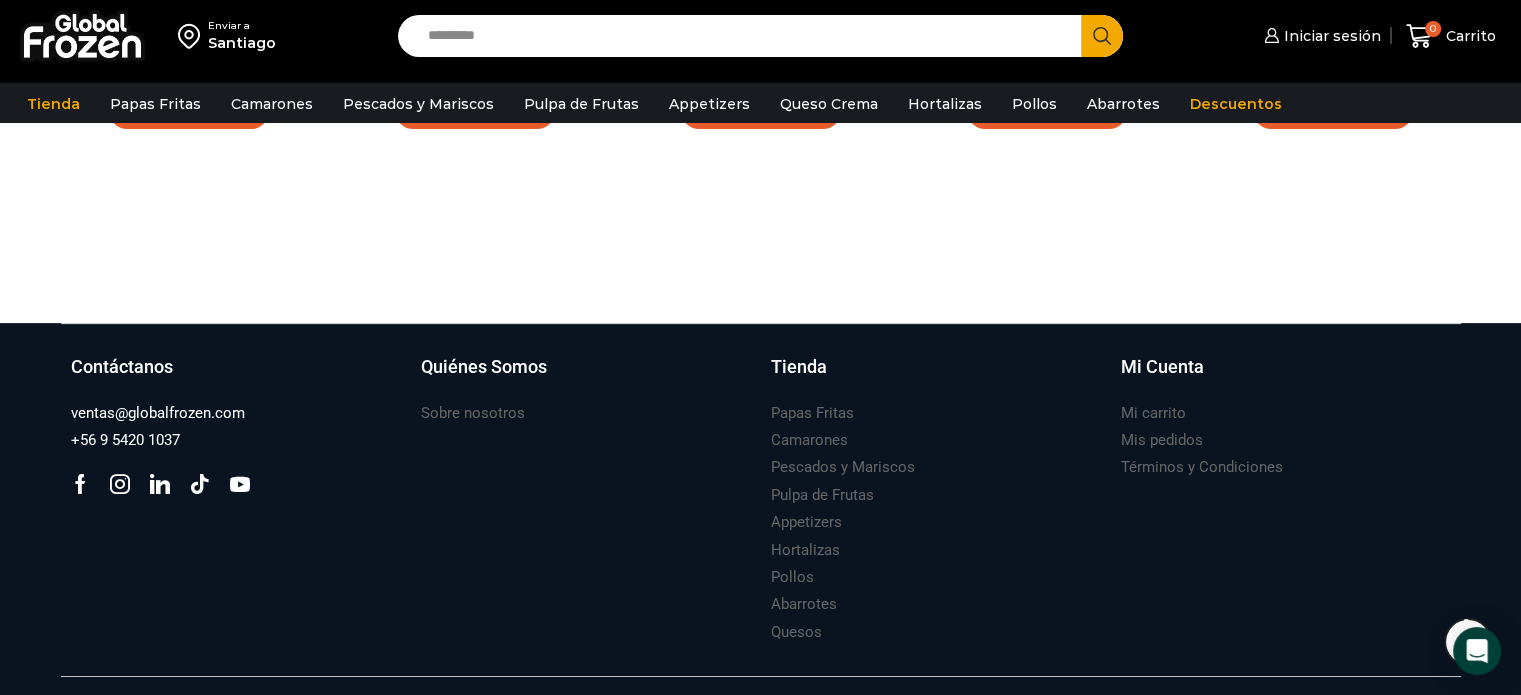 scroll, scrollTop: 600, scrollLeft: 0, axis: vertical 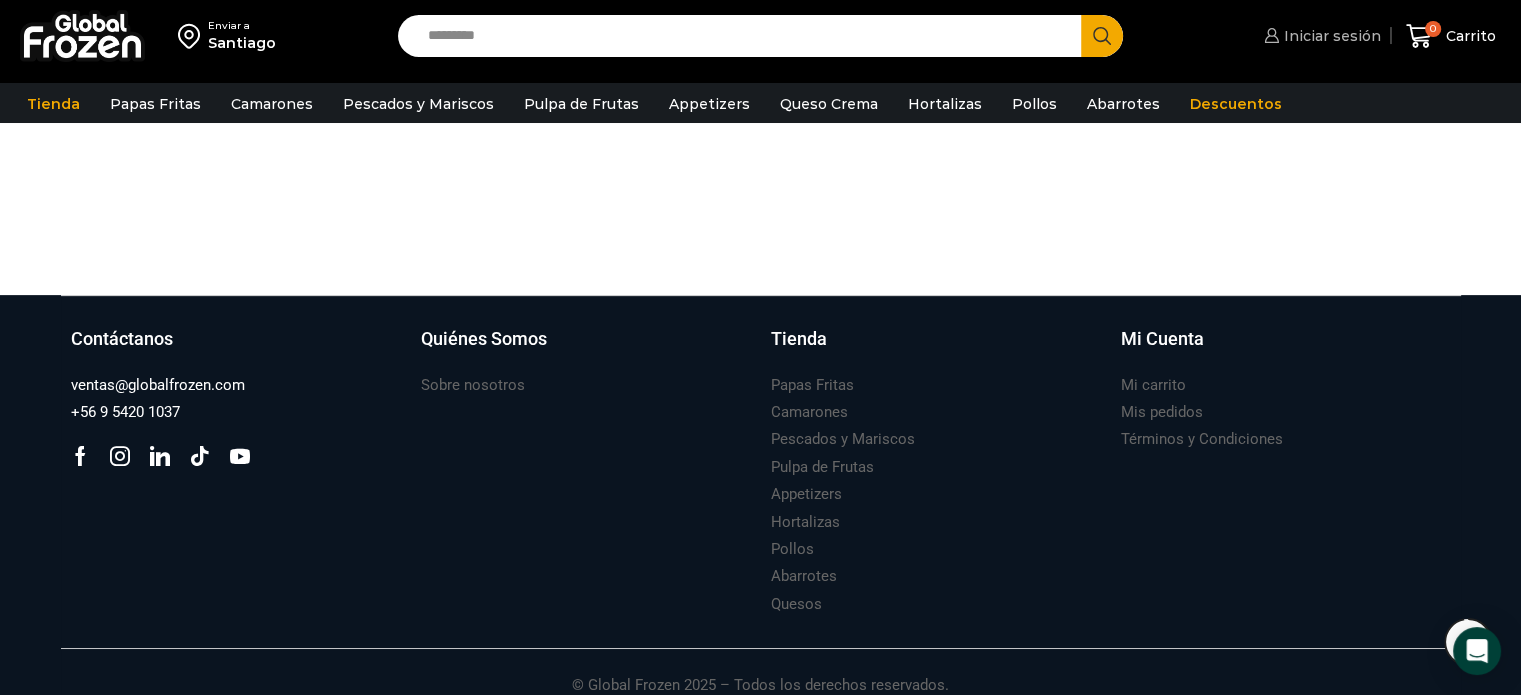 click on "Iniciar sesión" at bounding box center (1330, 36) 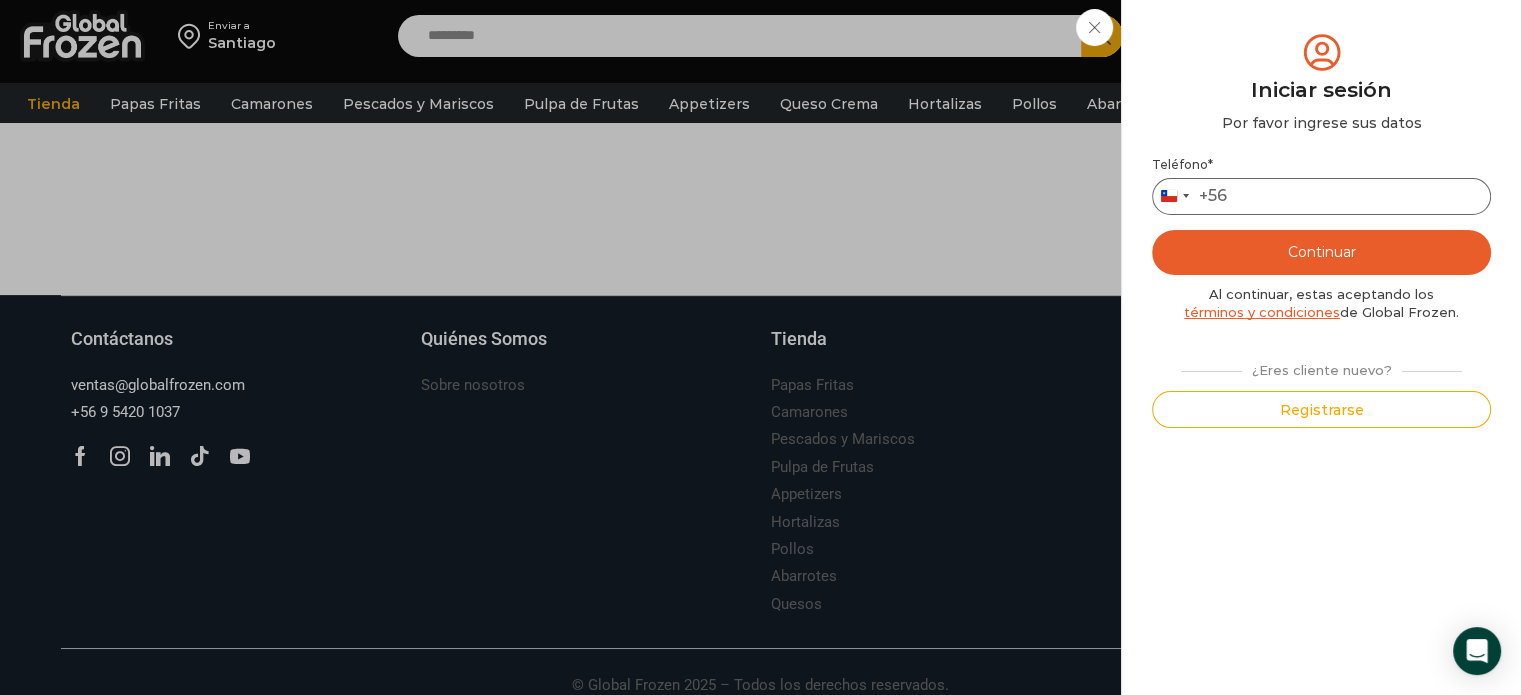 click on "Teléfono
*" at bounding box center [1321, 196] 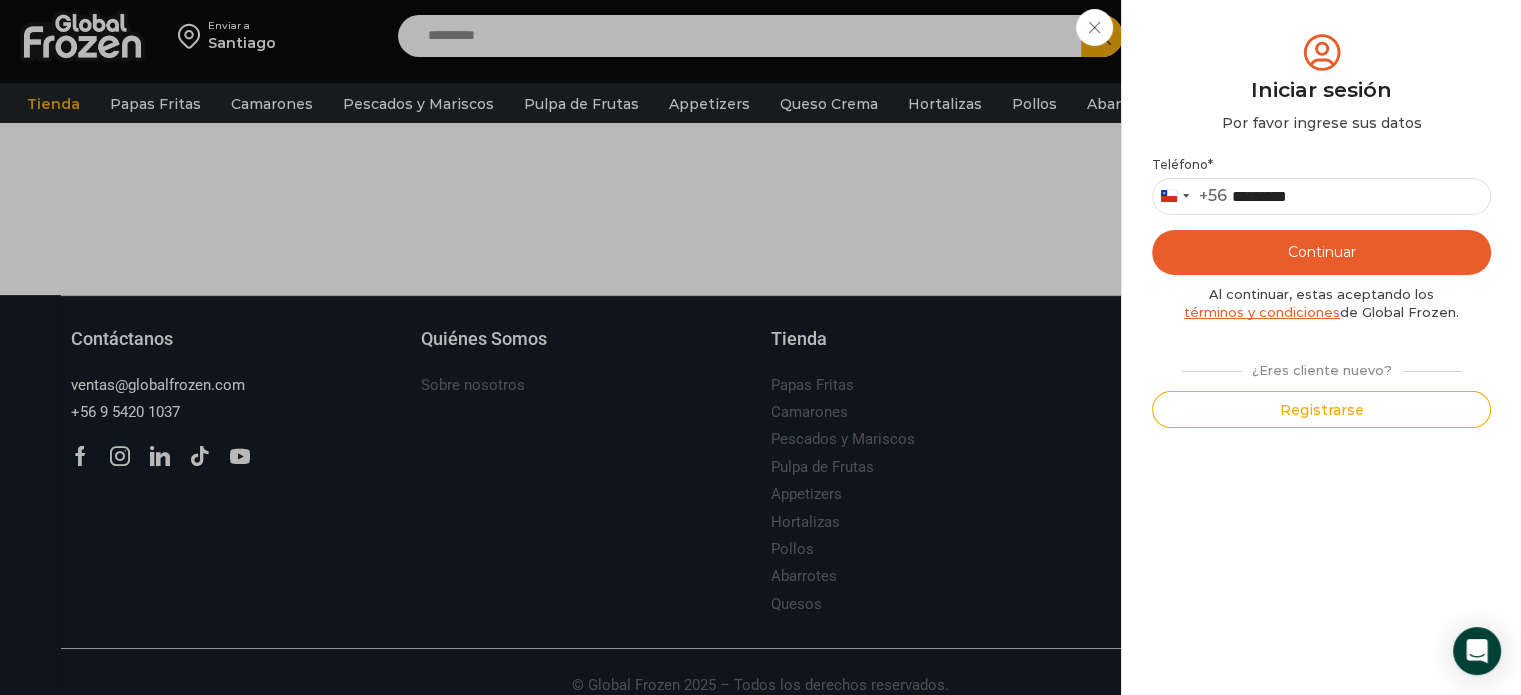 click on "Continuar" at bounding box center (1321, 252) 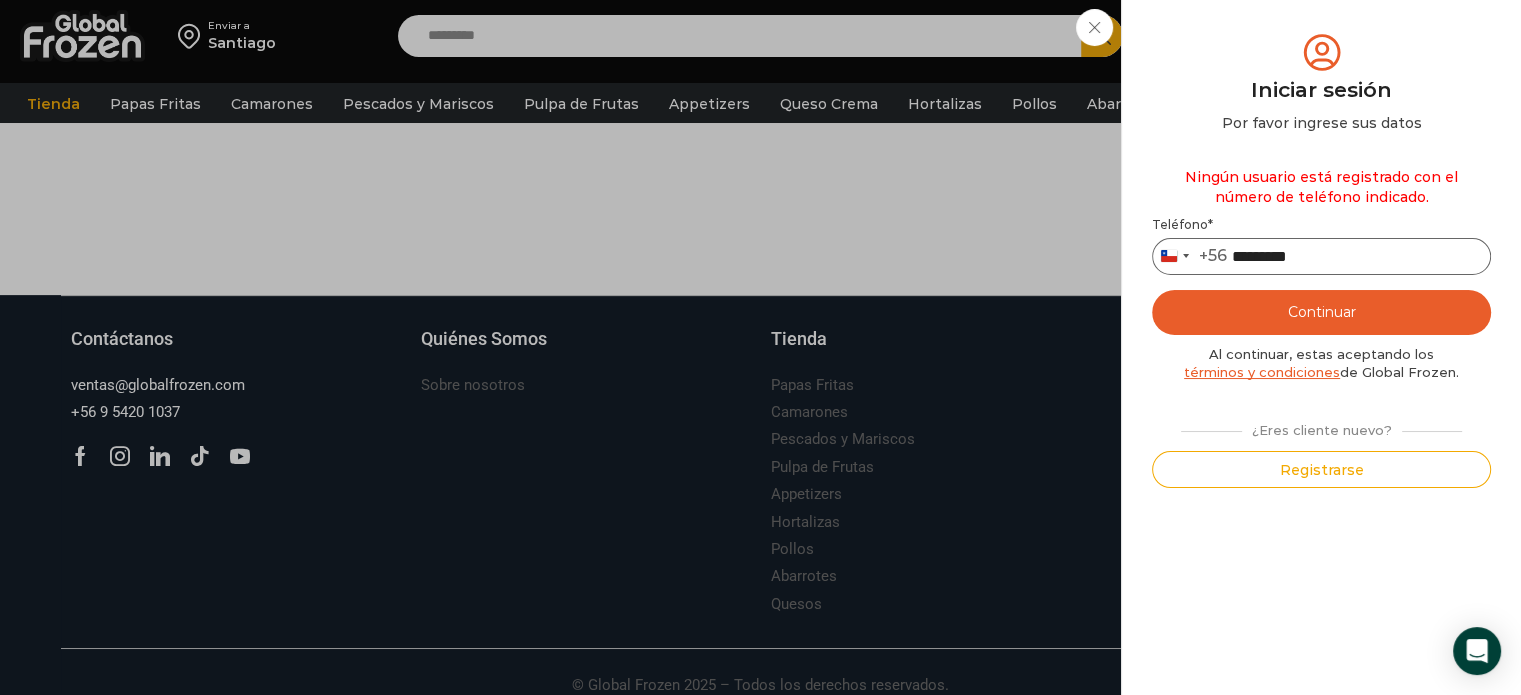 click on "*********" at bounding box center (1321, 256) 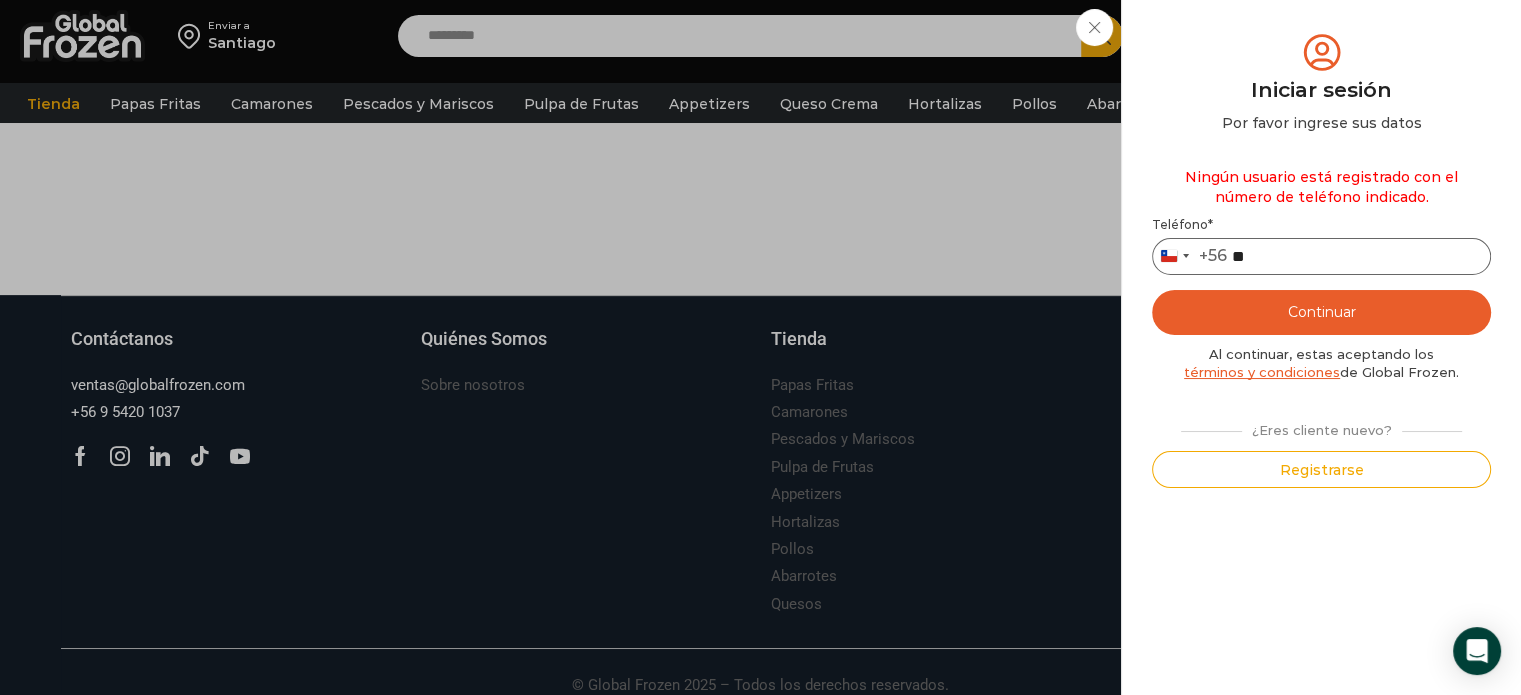 type on "*" 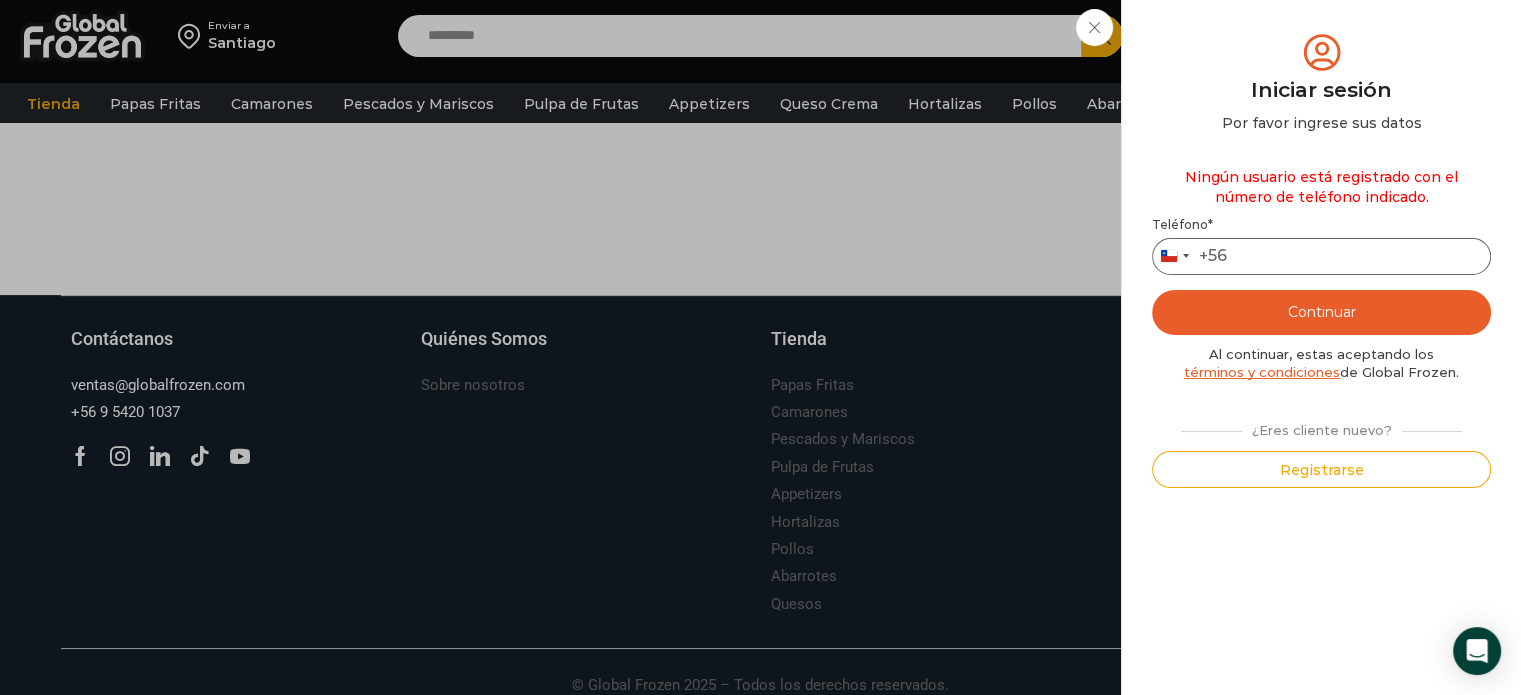 click on "Teléfono
*" at bounding box center (1321, 256) 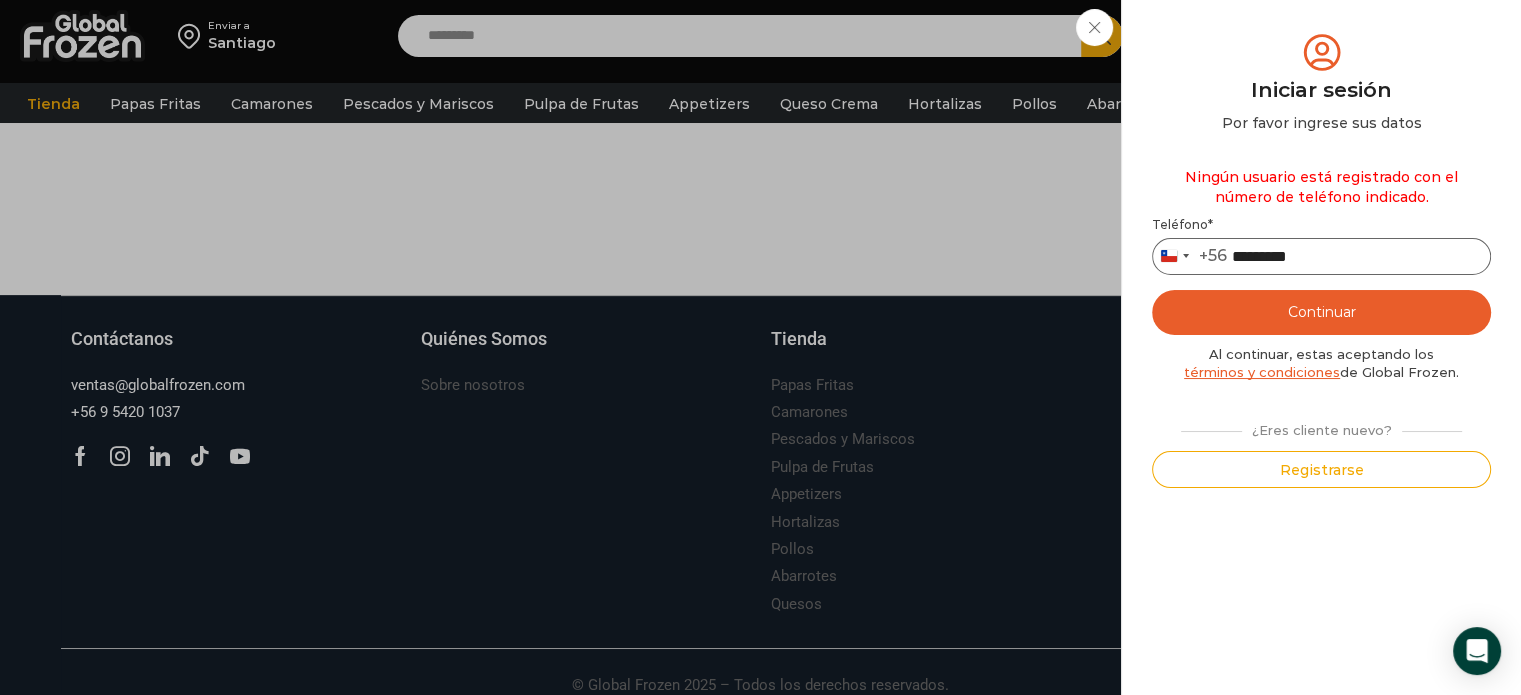 type on "*********" 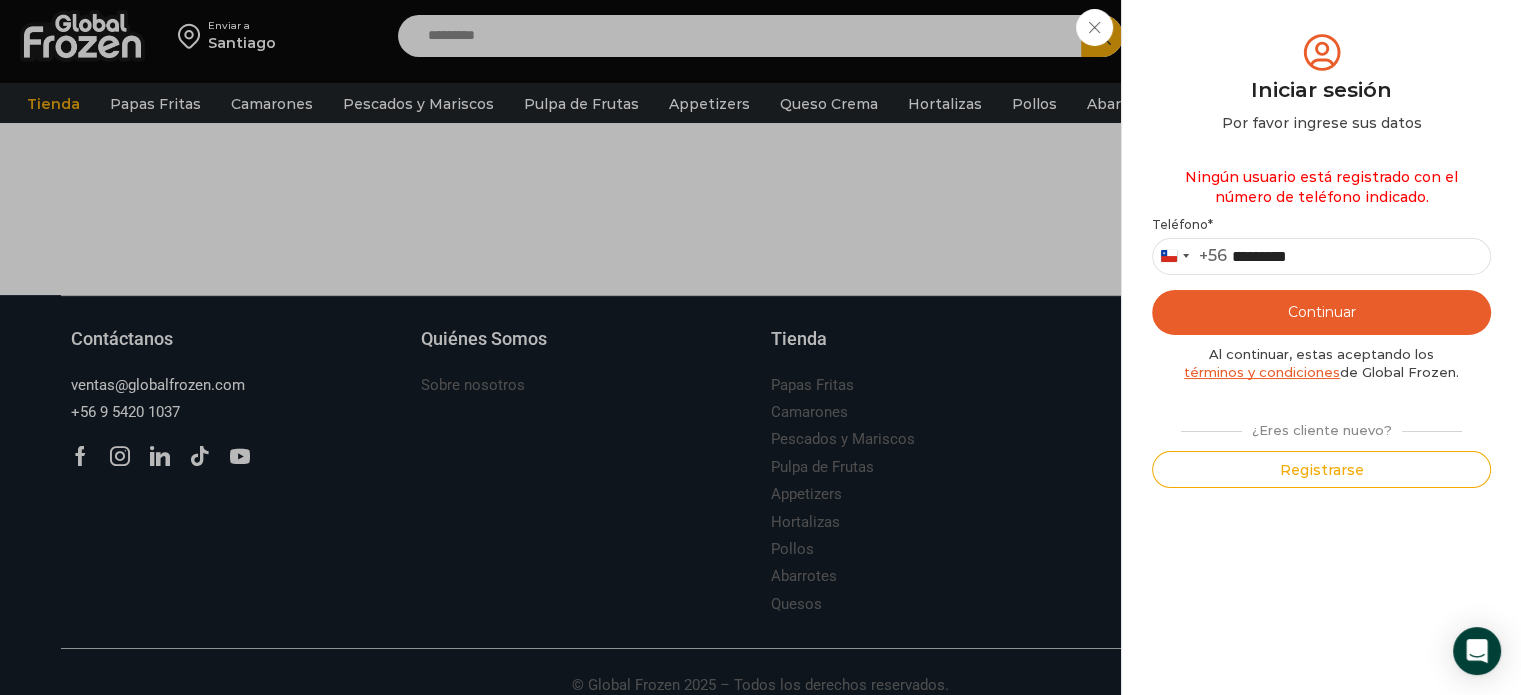 click on "Ningún usuario está registrado con el número de teléfono indicado.
Teléfono
*
Chile +56 +56 Argentina +54 Chile +56 *********
Continuar
Al continuar, estas aceptando los
términos y condiciones  de Global Frozen.
¿Eres cliente nuevo?
Registrarse" at bounding box center (1321, 322) 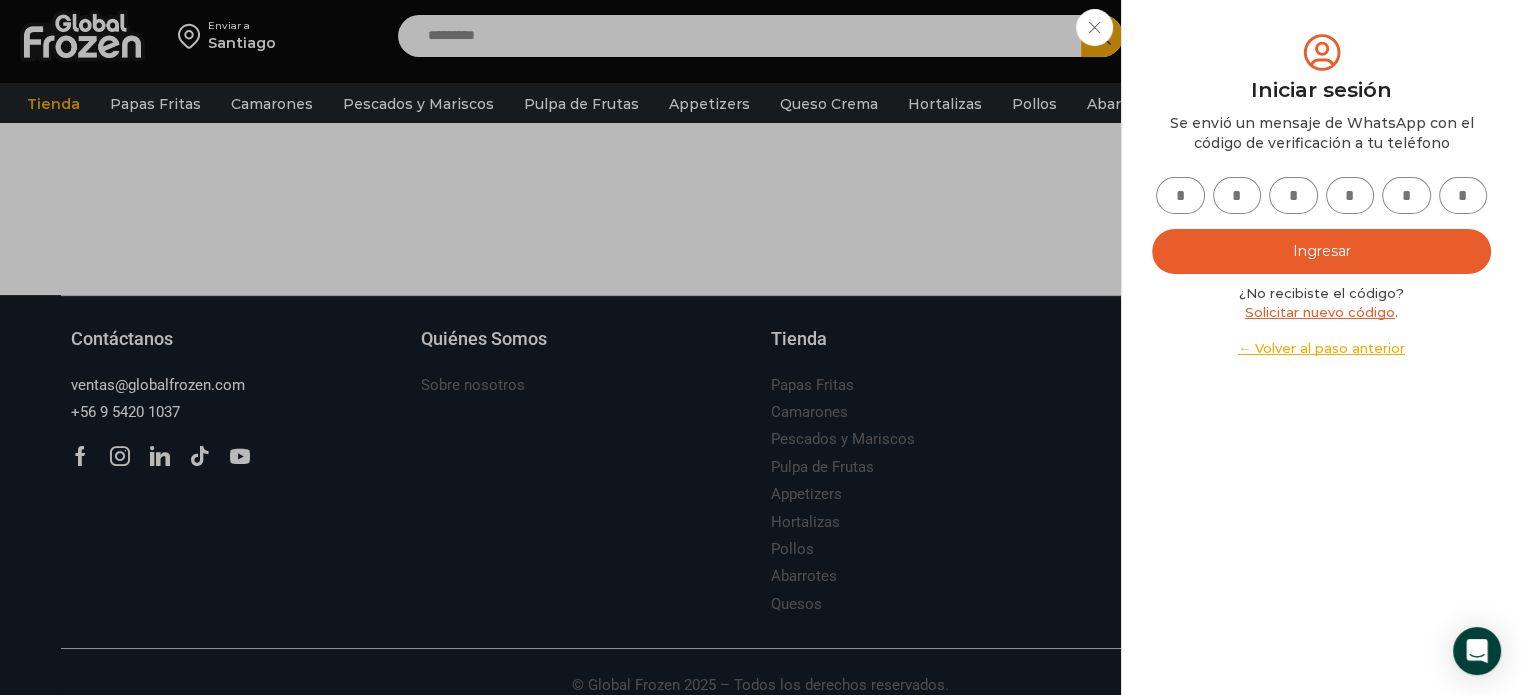 click at bounding box center (1180, 195) 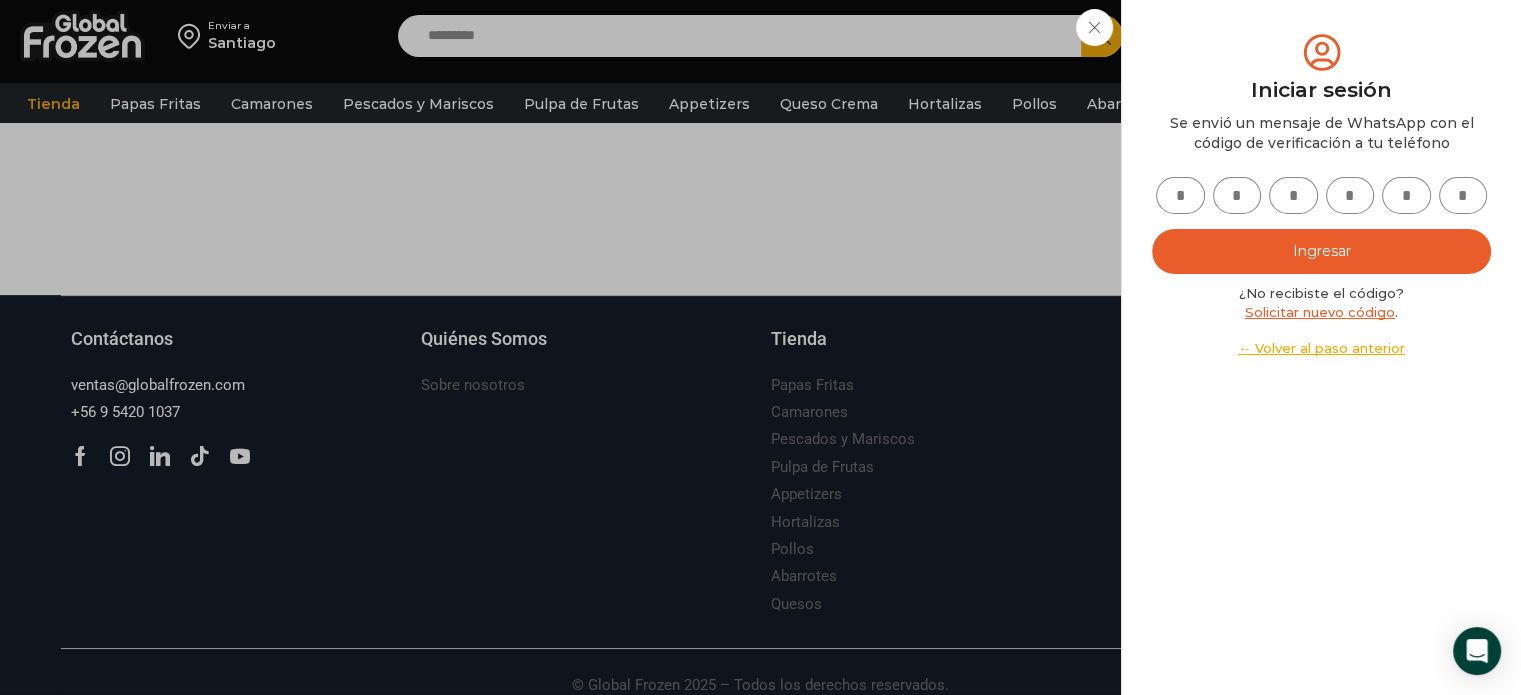 type on "*" 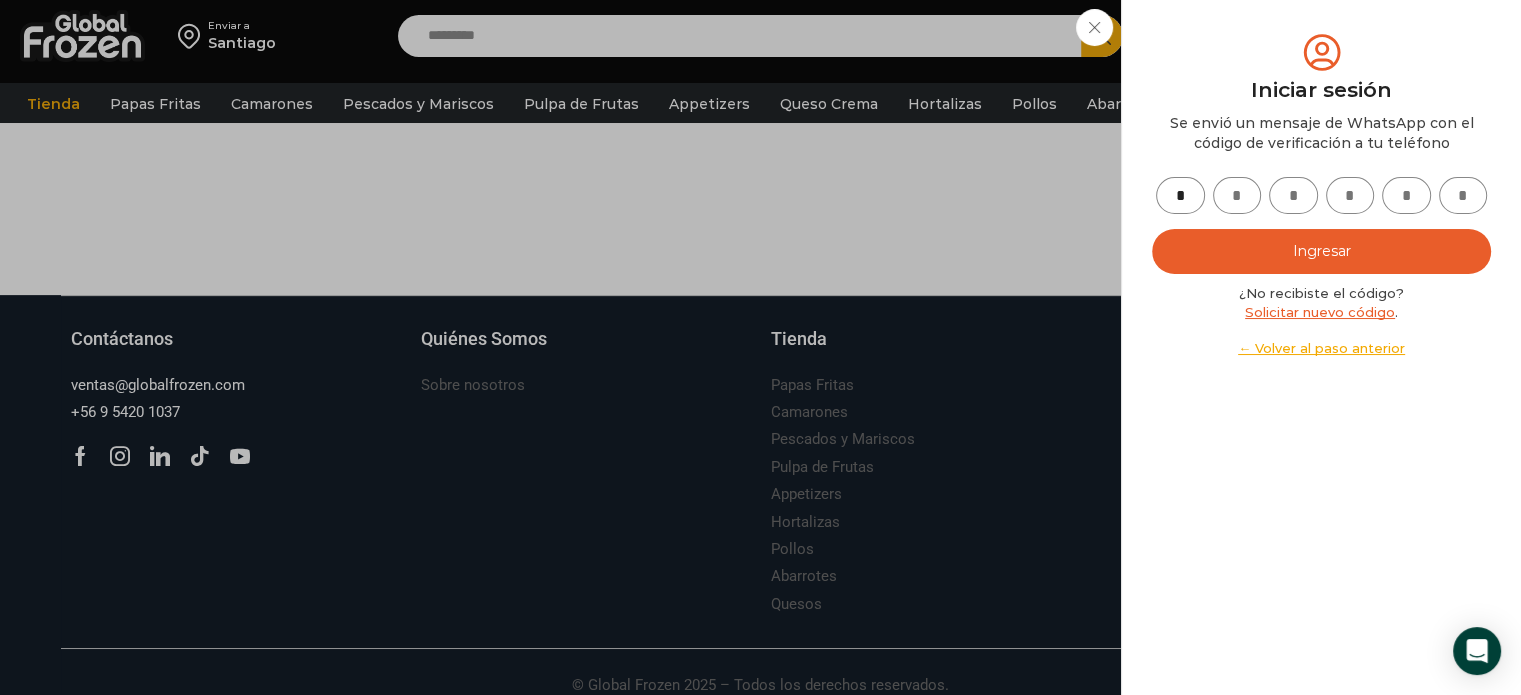 type on "*" 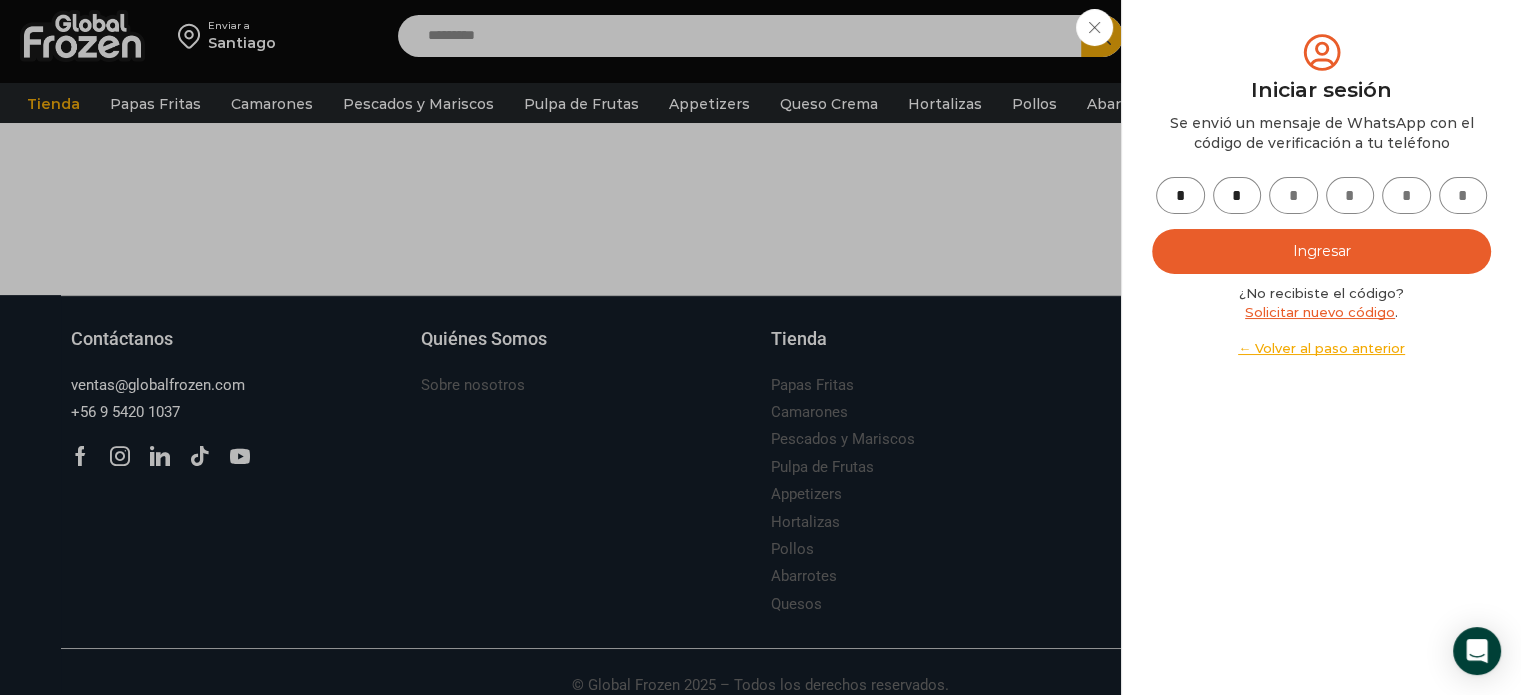type on "*" 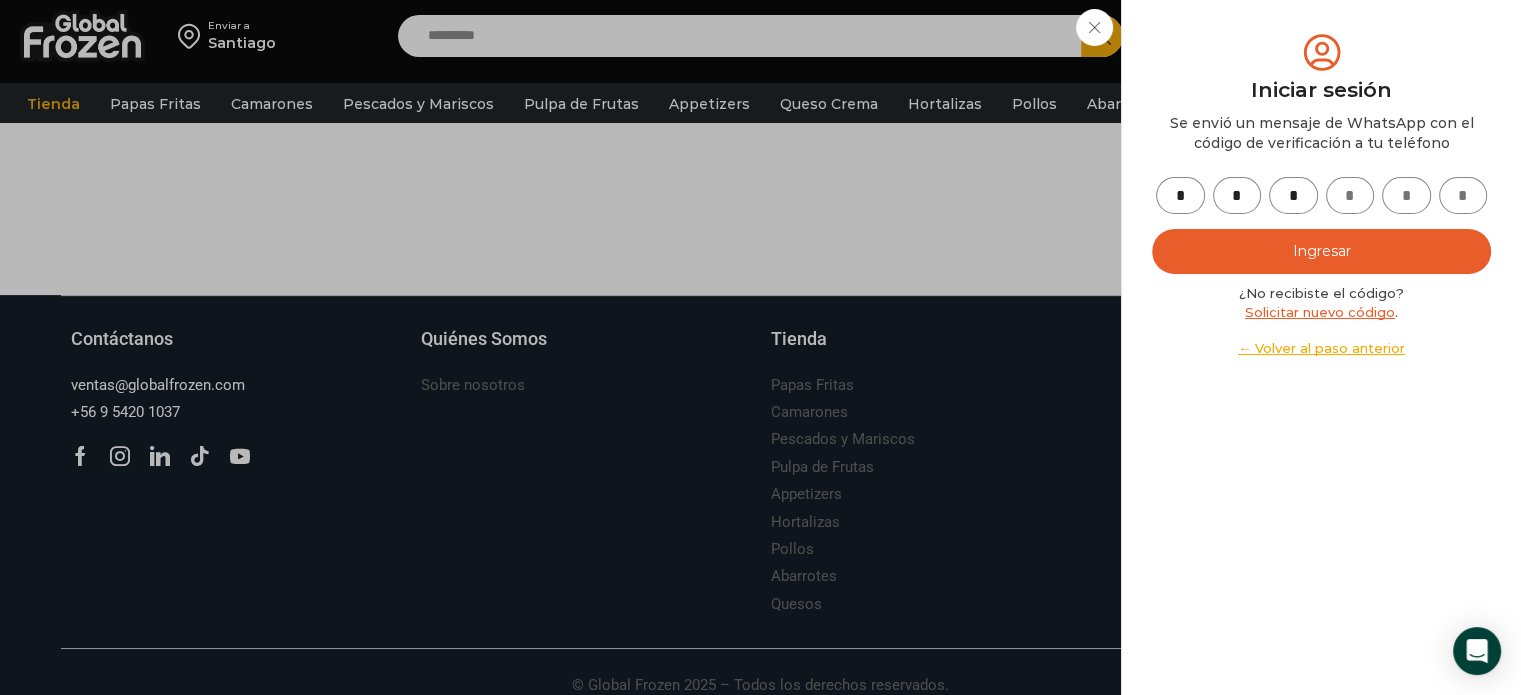 type on "*" 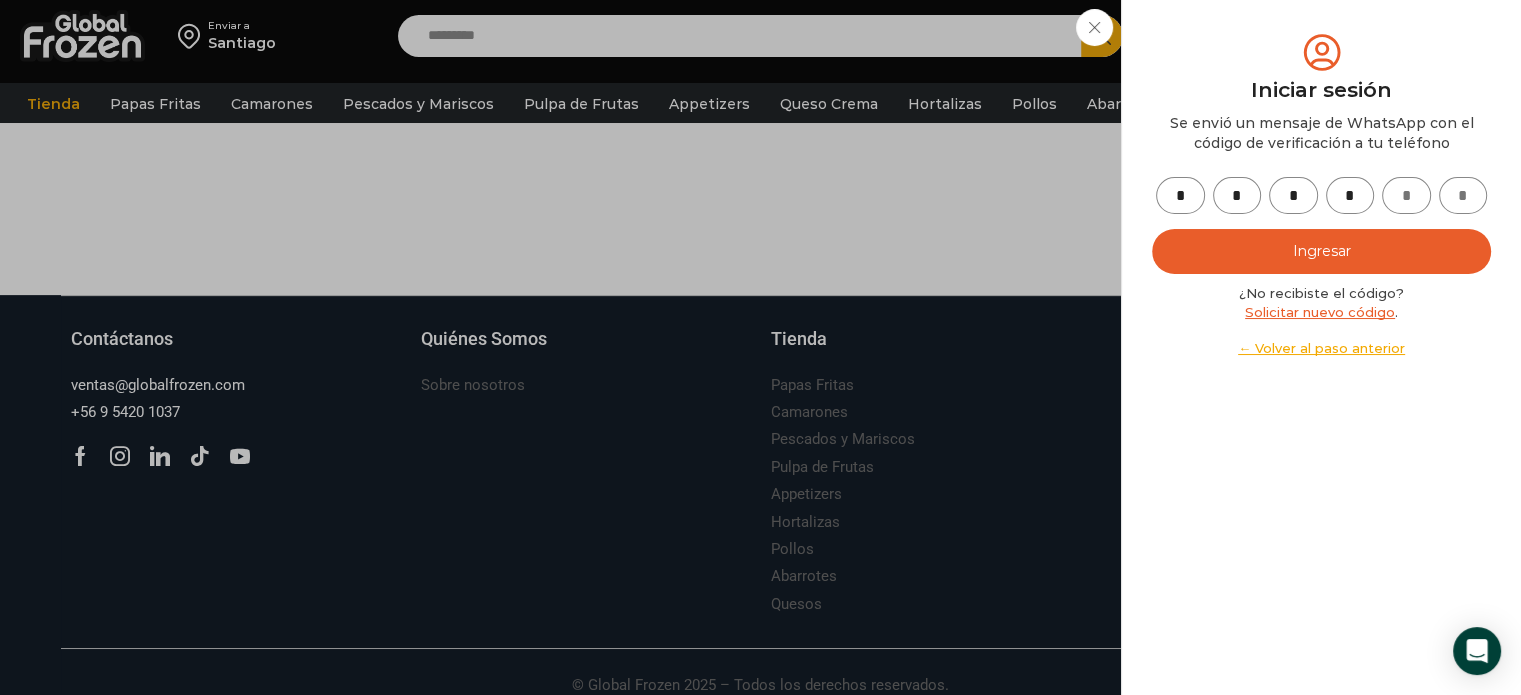 type on "*" 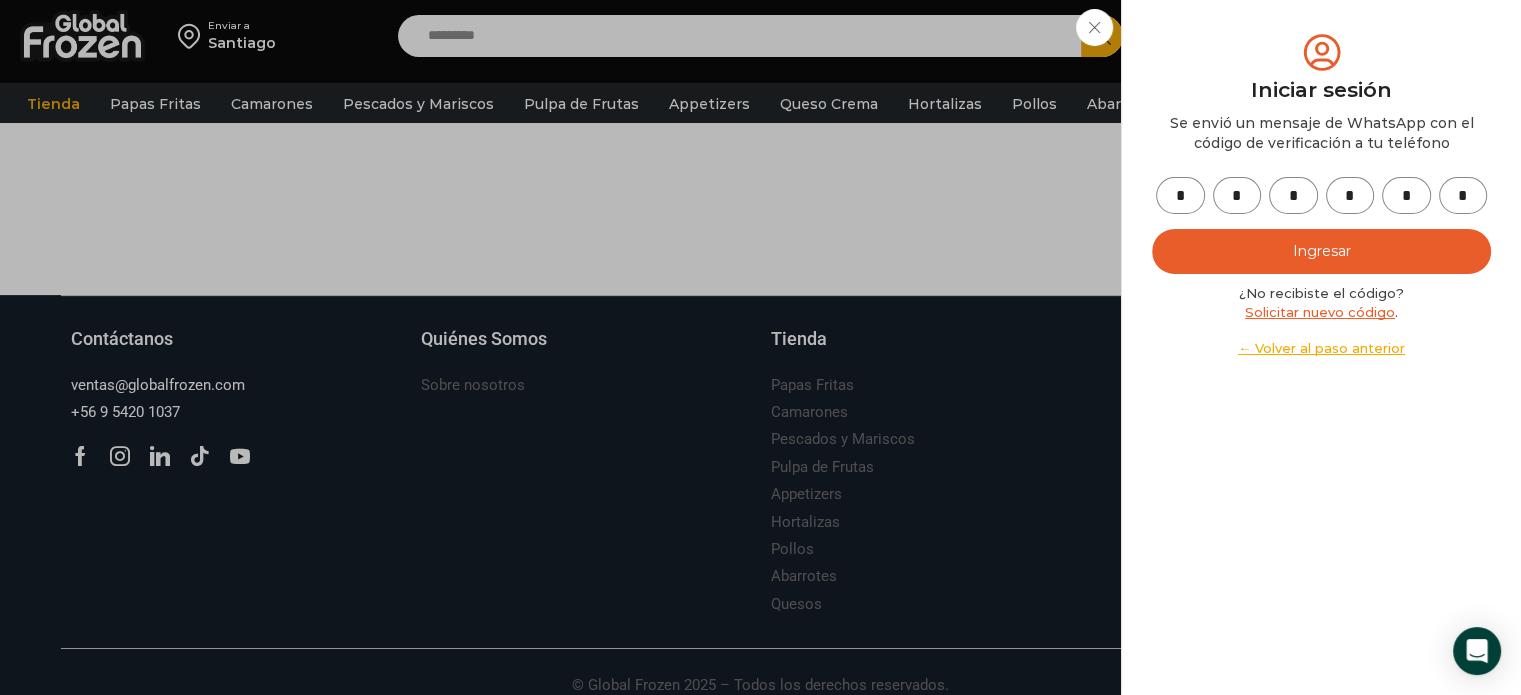 type on "*" 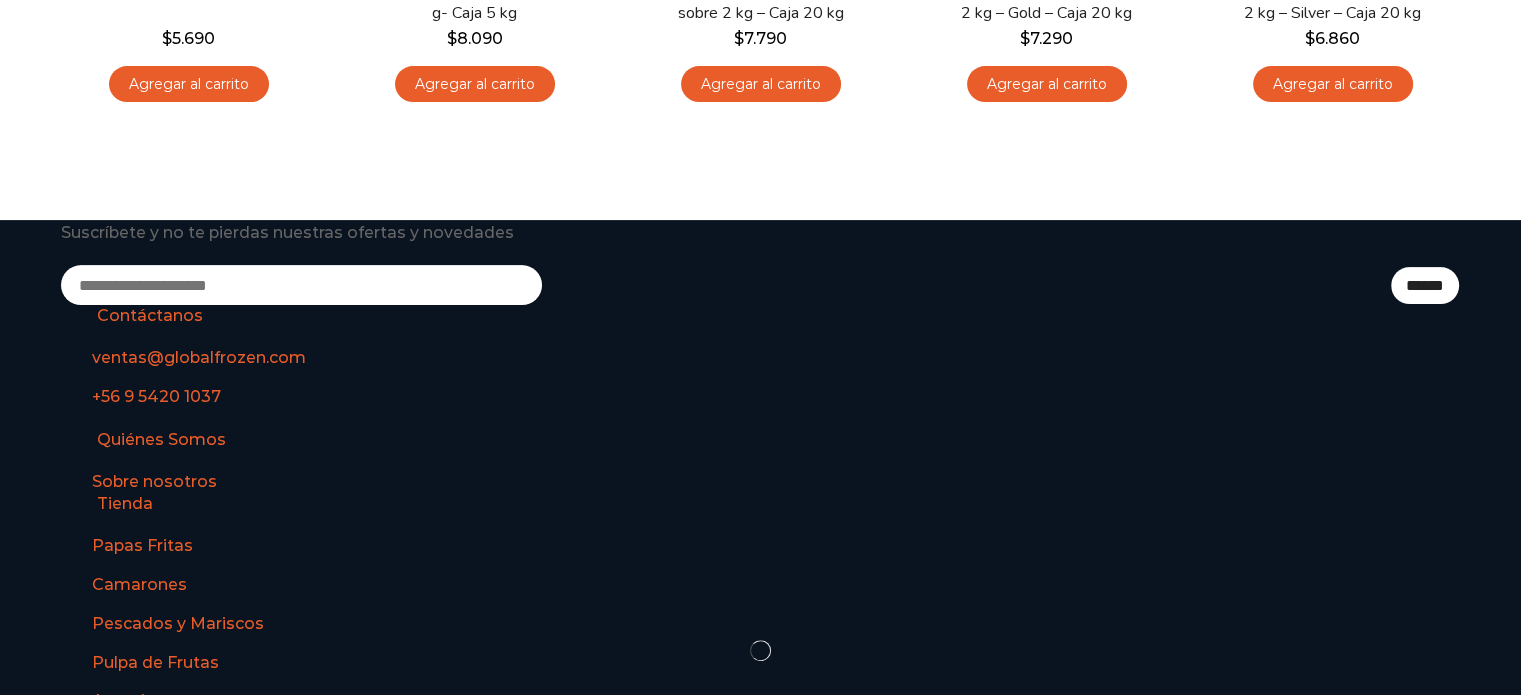 scroll, scrollTop: 589, scrollLeft: 0, axis: vertical 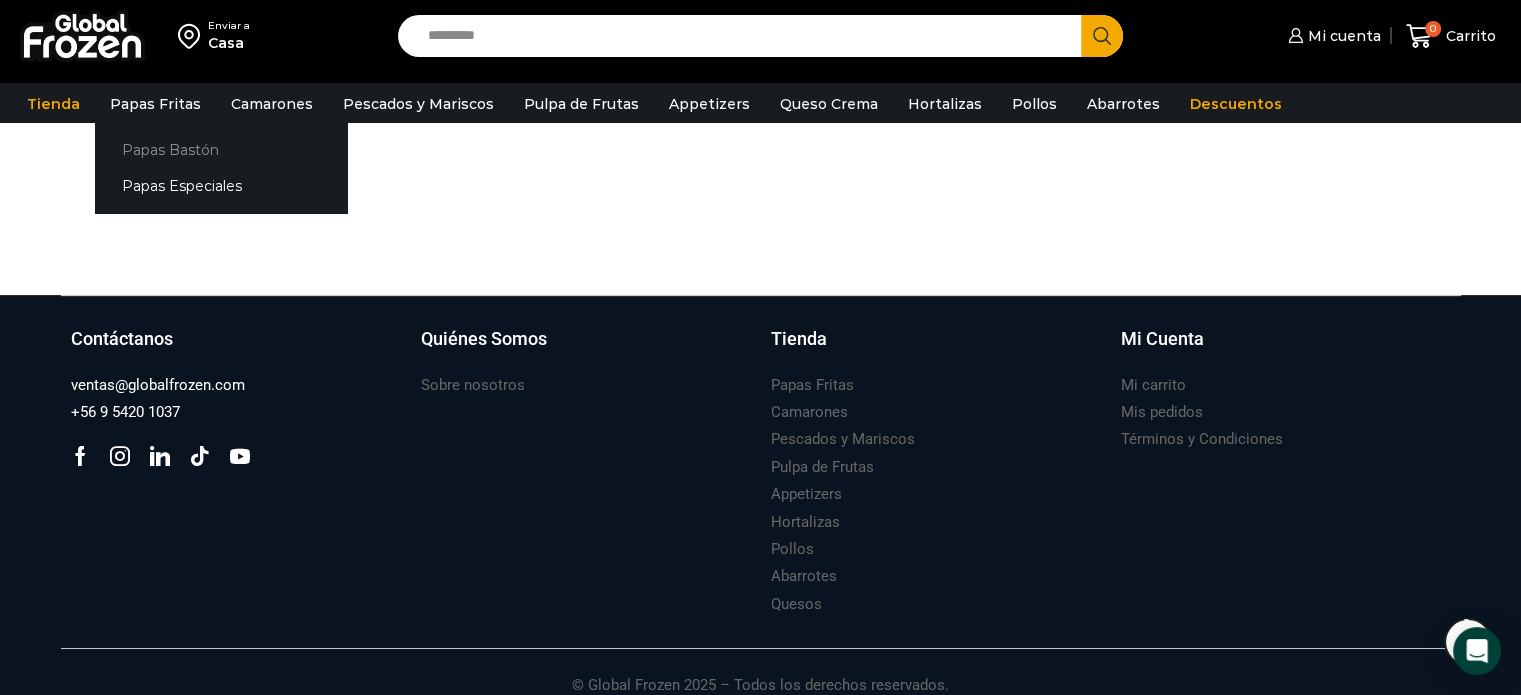 click on "Papas Bastón" at bounding box center [221, 149] 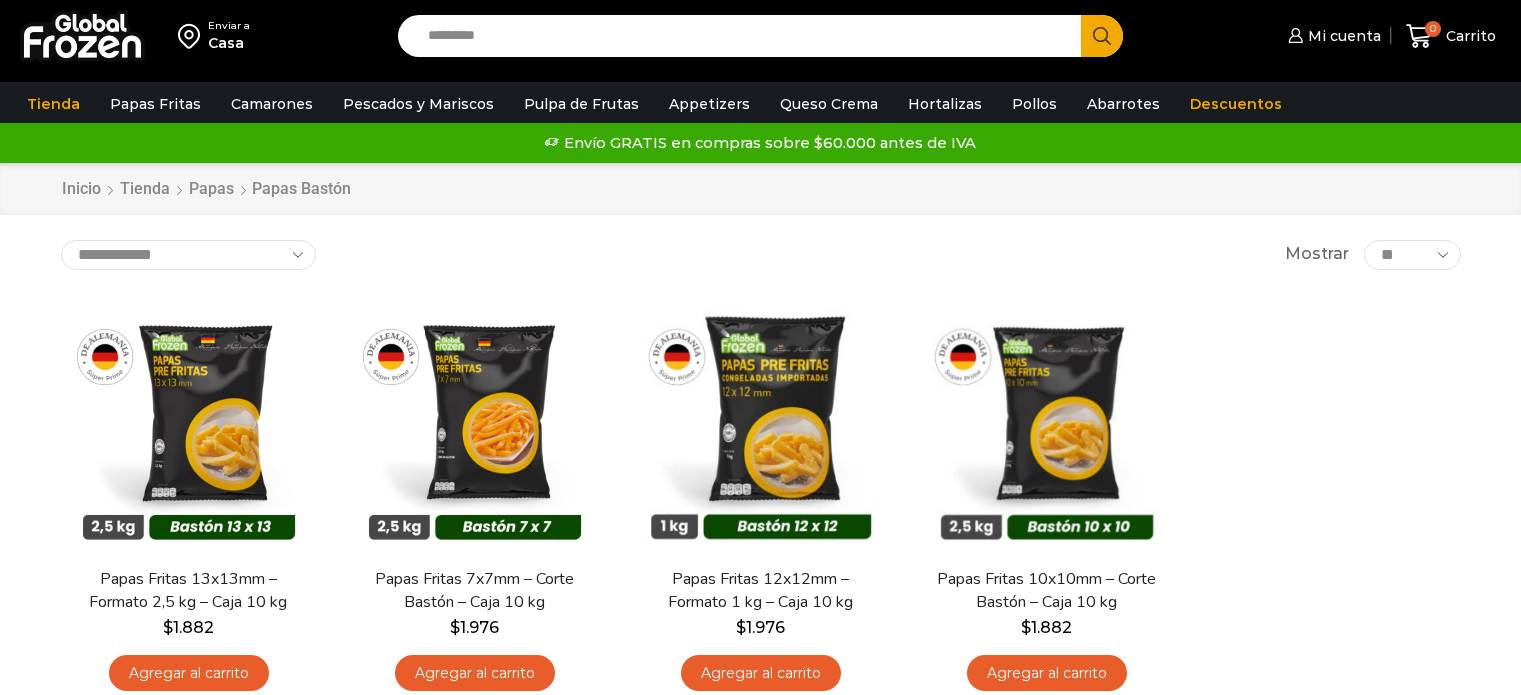 scroll, scrollTop: 0, scrollLeft: 0, axis: both 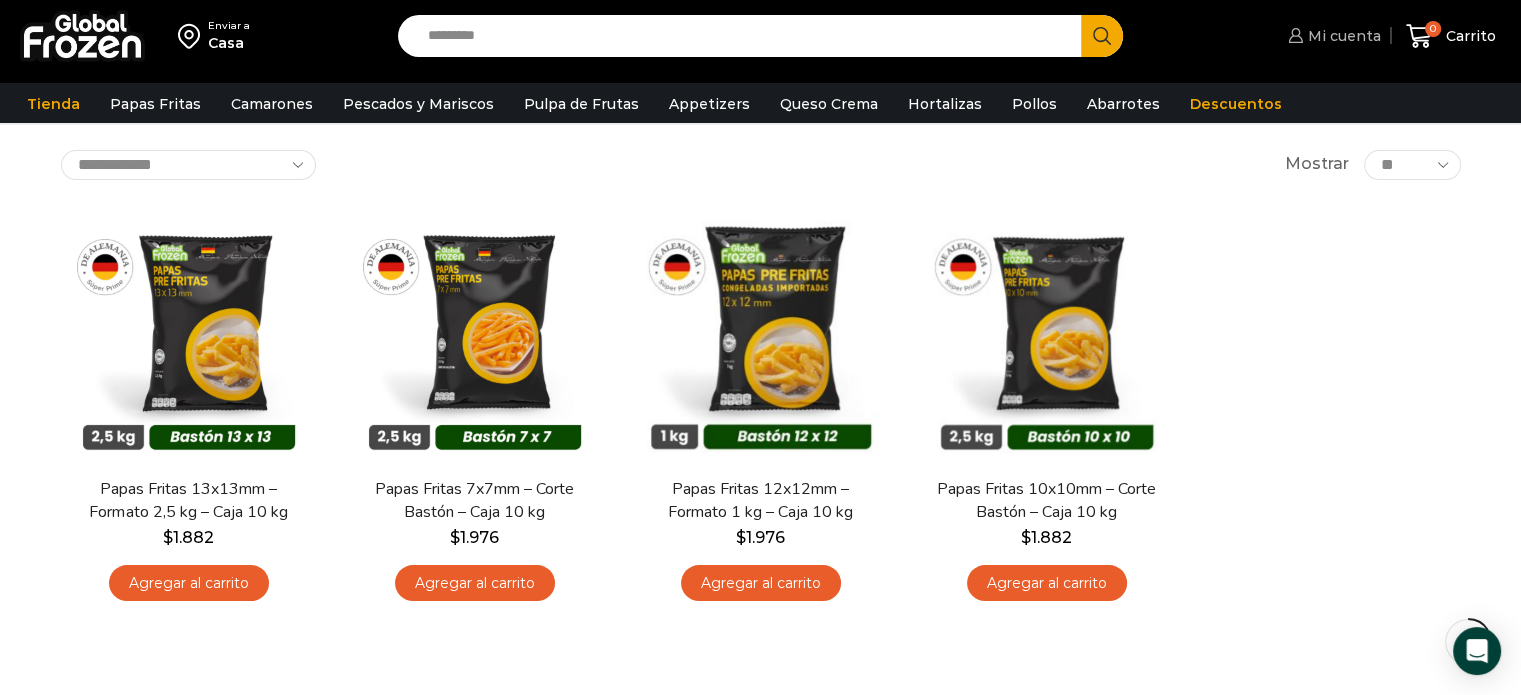 click on "Mi cuenta" at bounding box center (1342, 36) 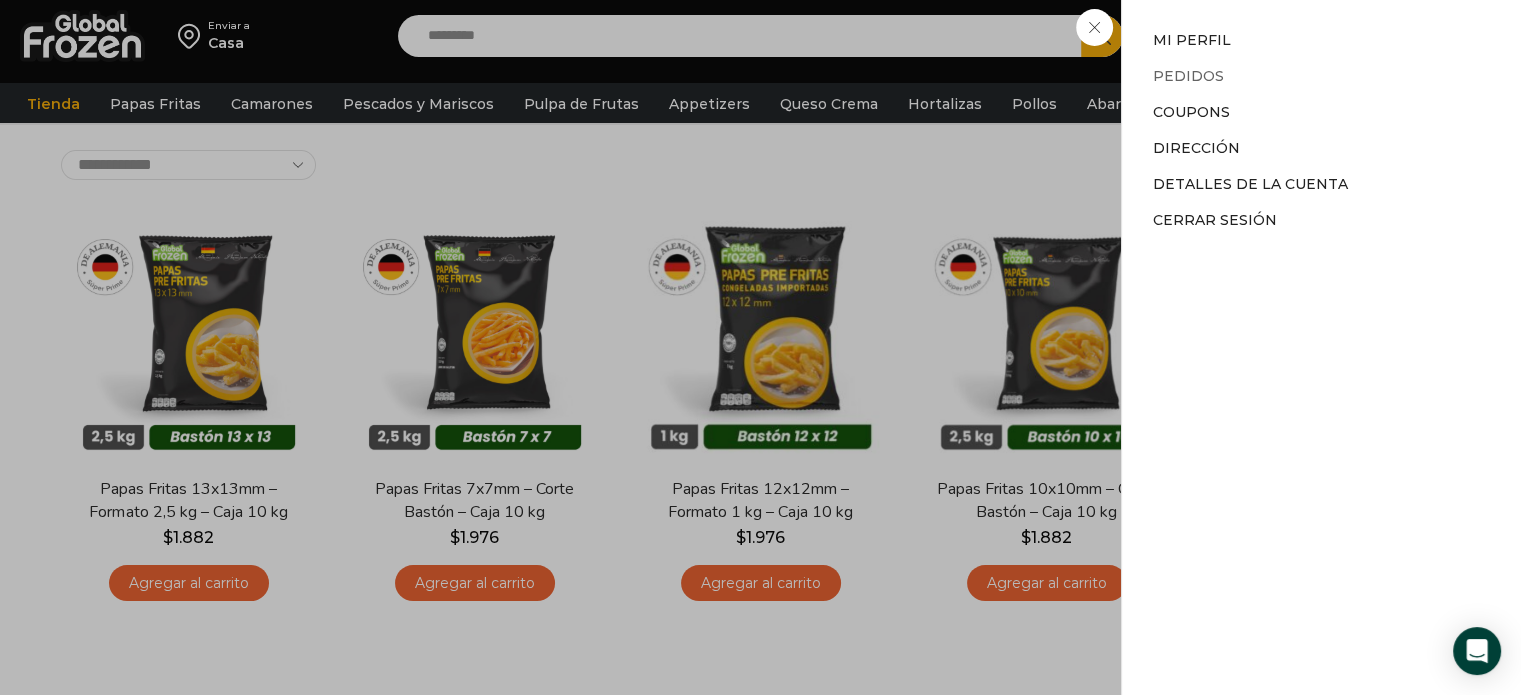 click on "Pedidos" at bounding box center (1187, 76) 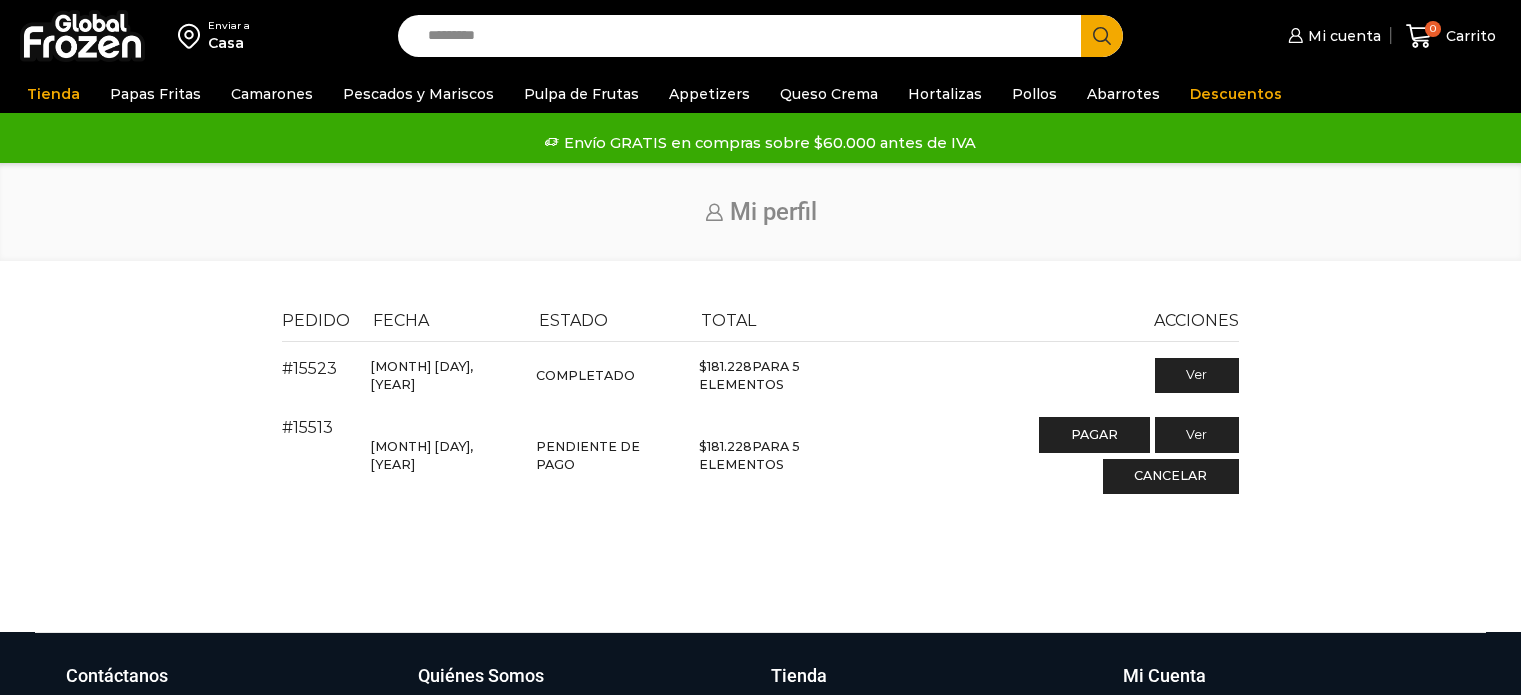 scroll, scrollTop: 0, scrollLeft: 0, axis: both 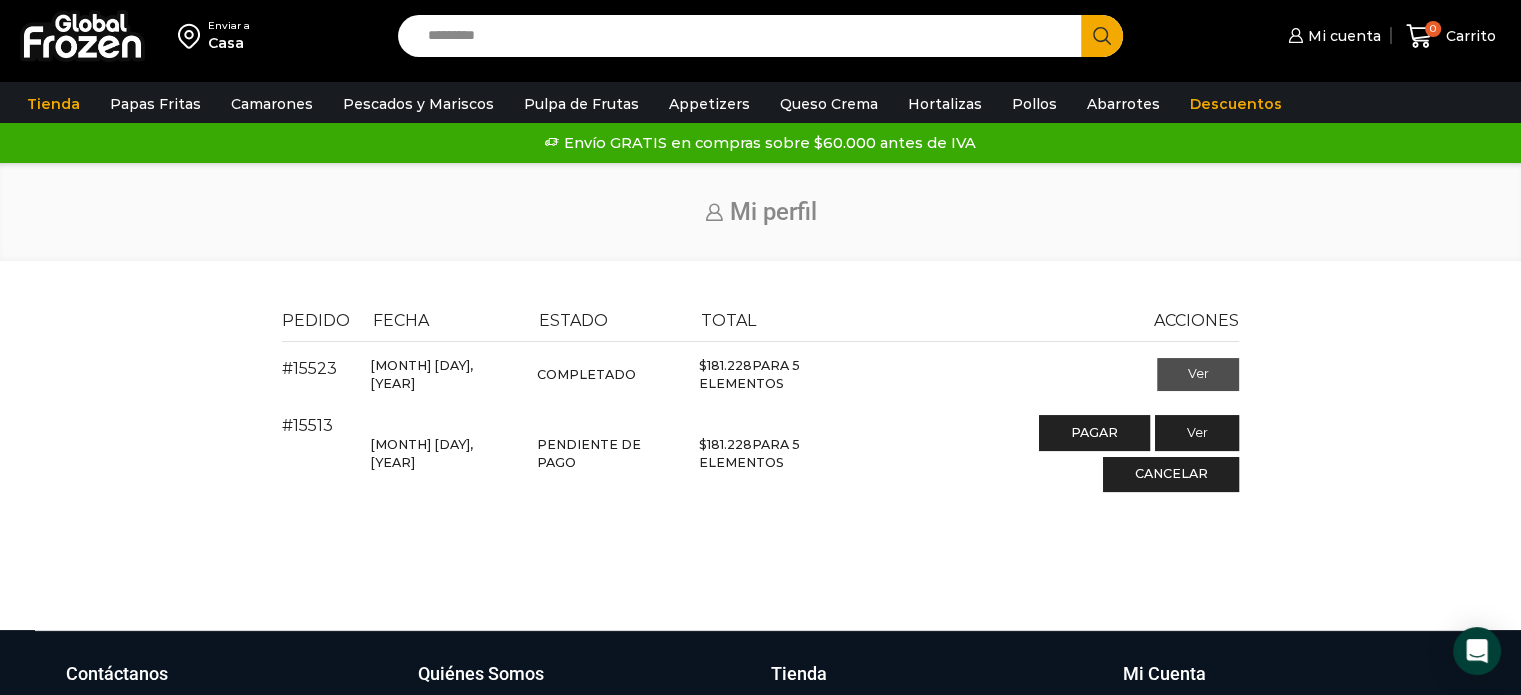 click on "Ver" at bounding box center (1198, 375) 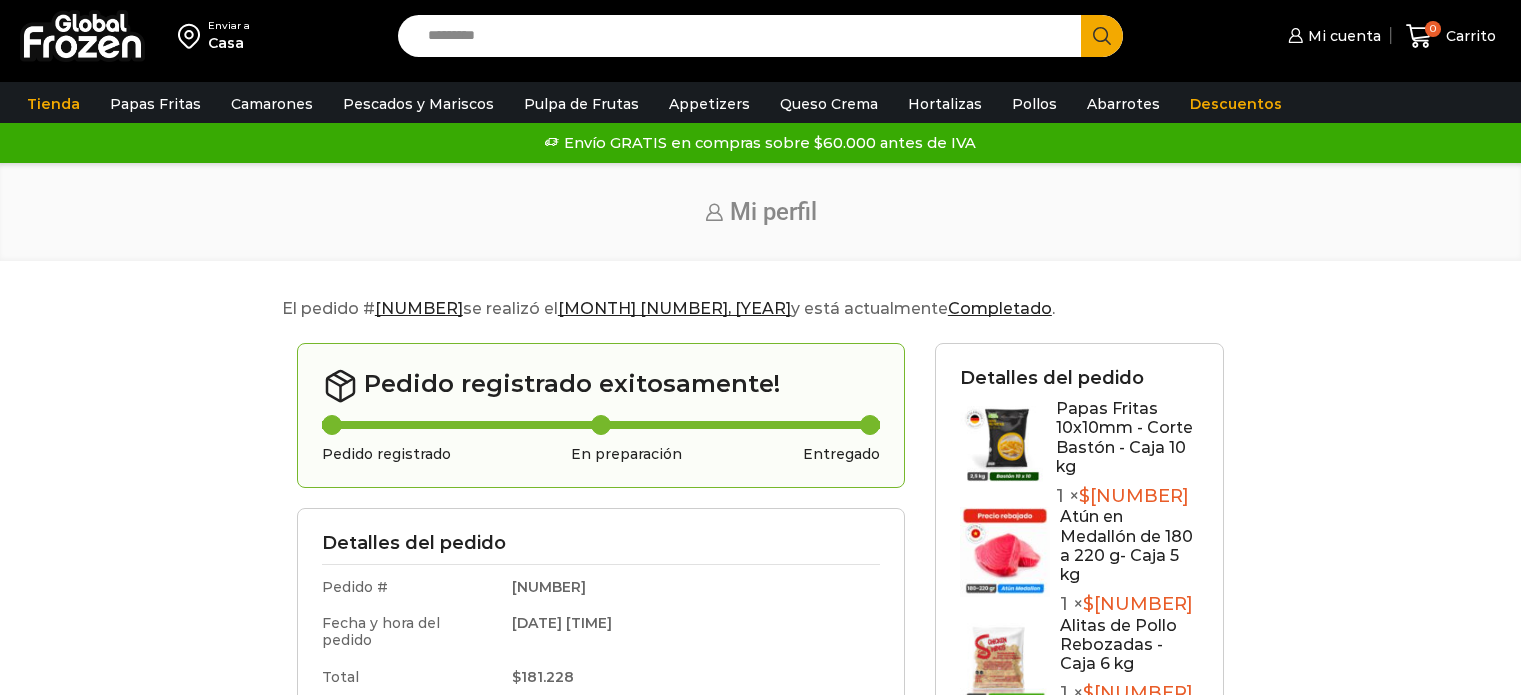 scroll, scrollTop: 0, scrollLeft: 0, axis: both 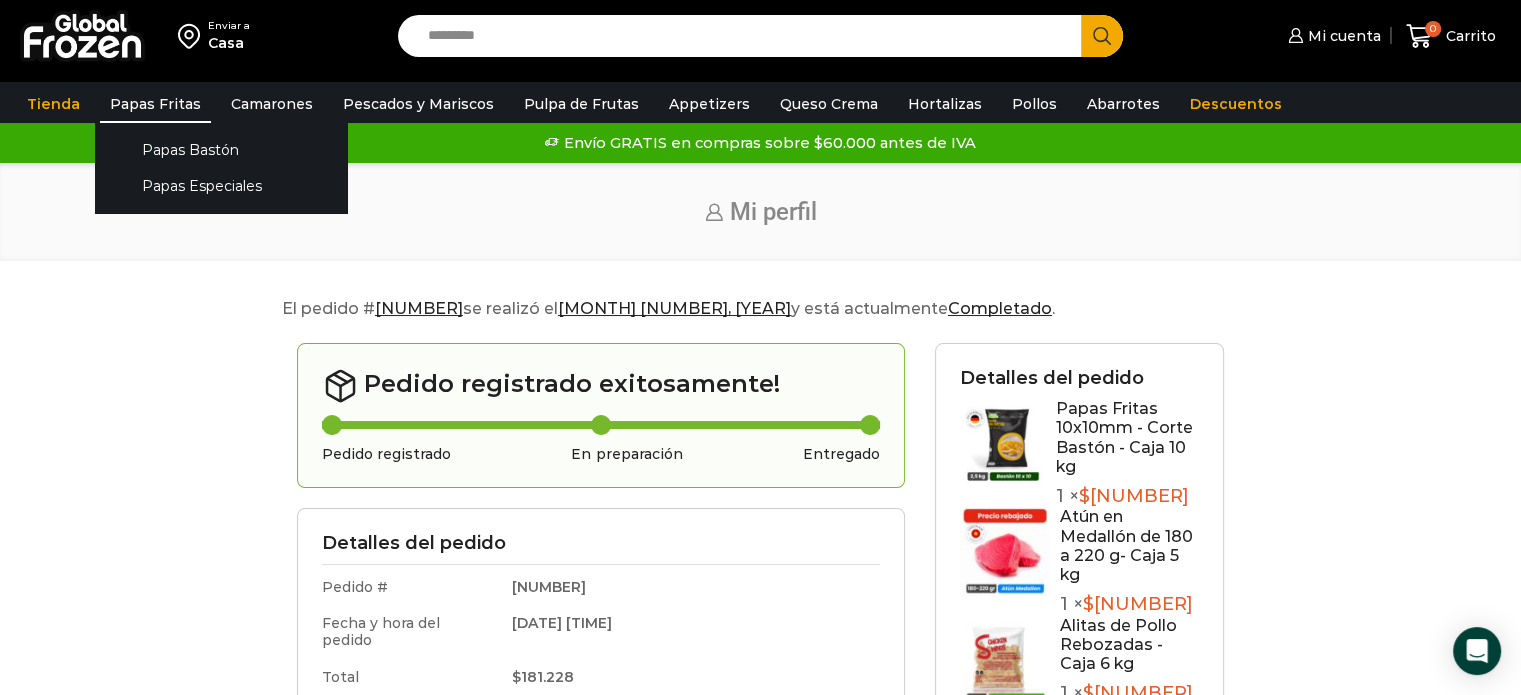 click on "Papas Fritas" at bounding box center [155, 104] 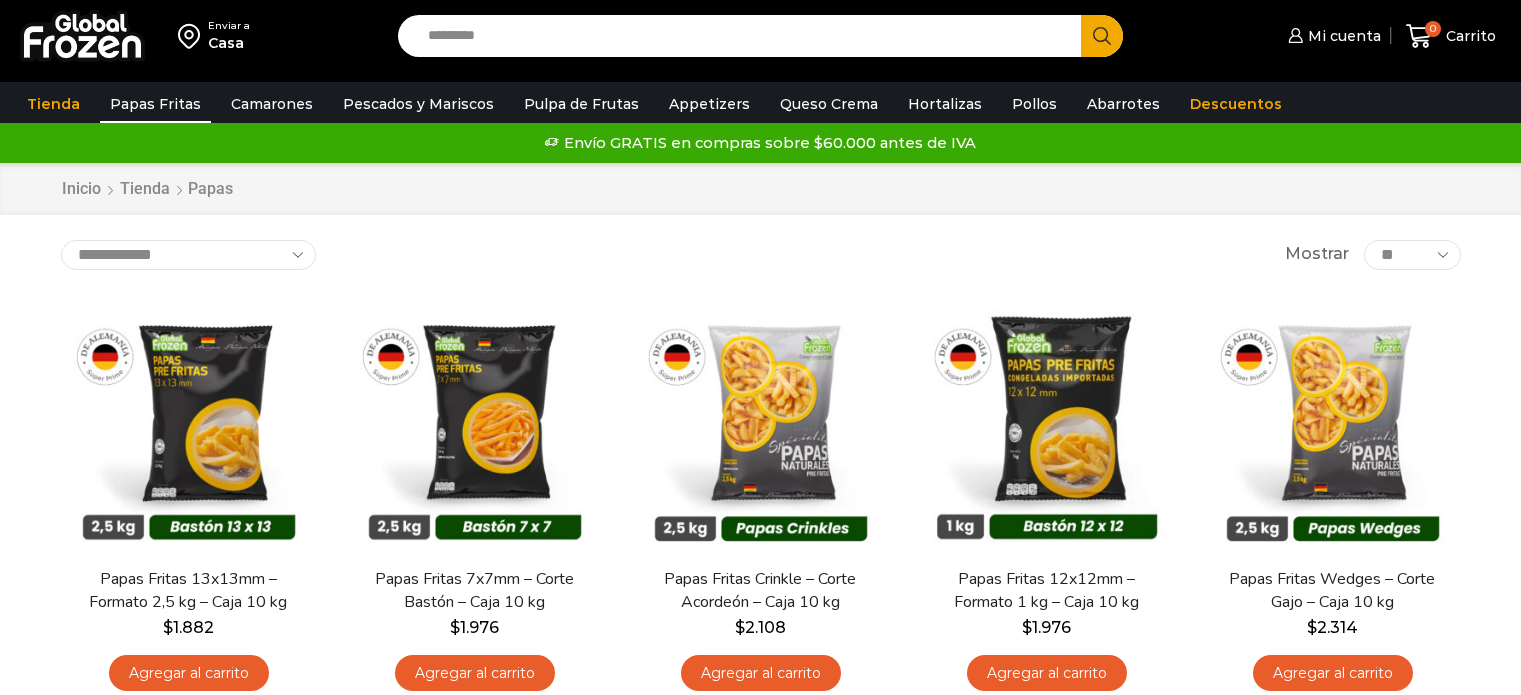 scroll, scrollTop: 0, scrollLeft: 0, axis: both 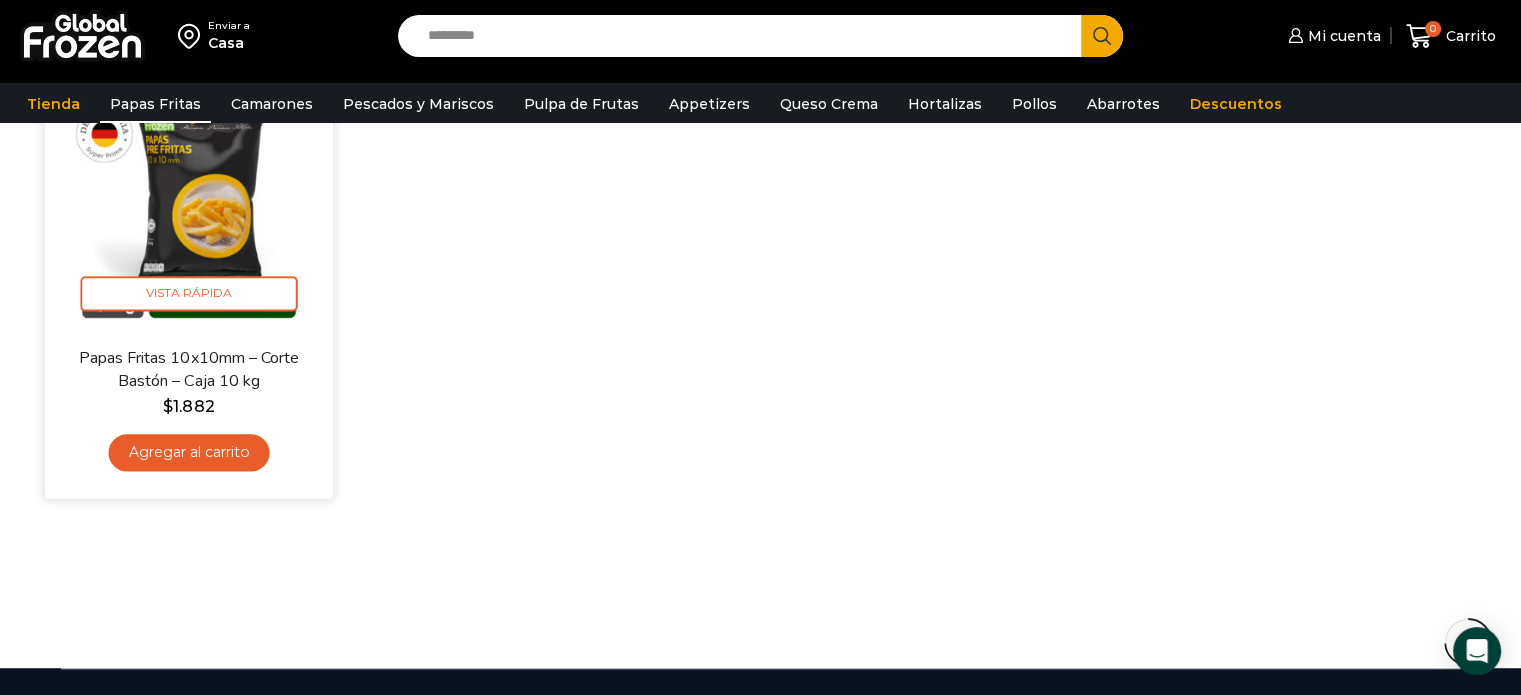 click on "Agregar al carrito" at bounding box center [188, 452] 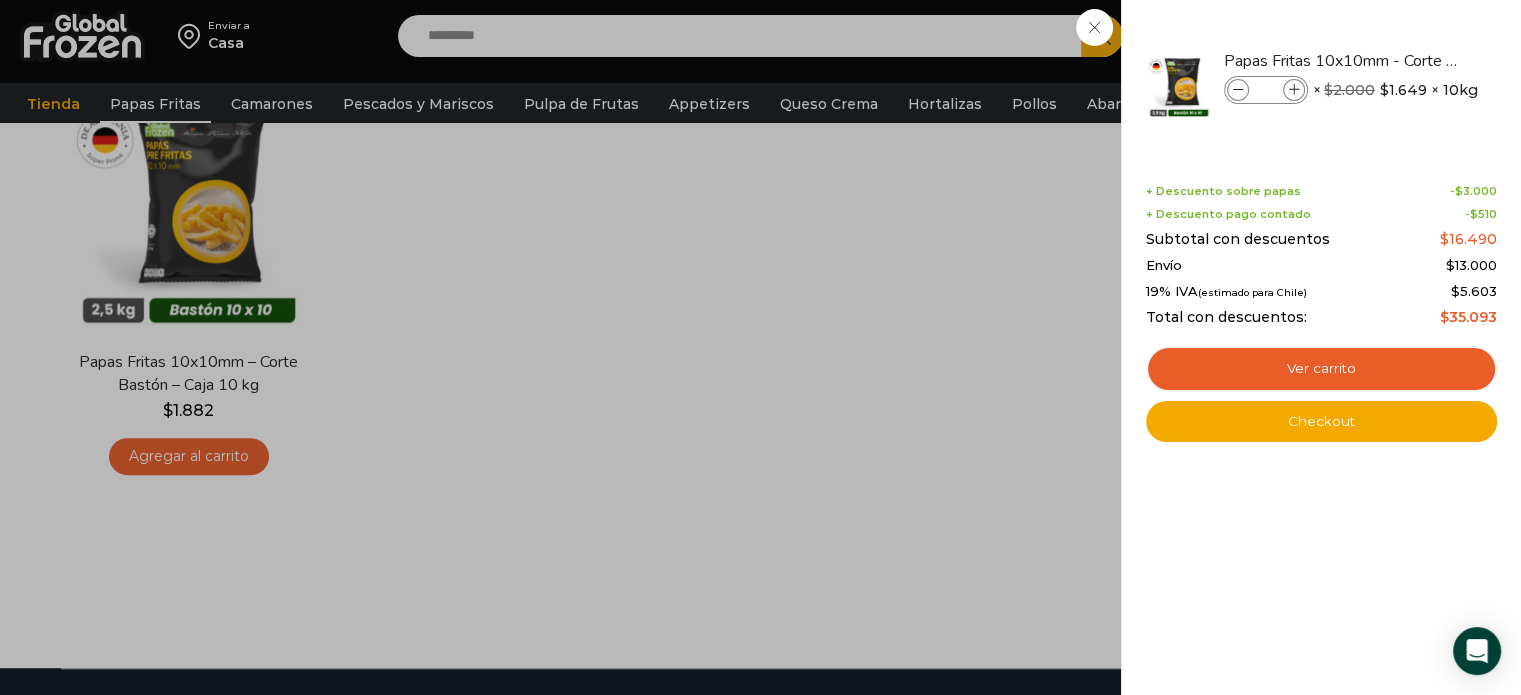 click on "1
Carrito
1
1
Shopping Cart
*" at bounding box center [1451, 36] 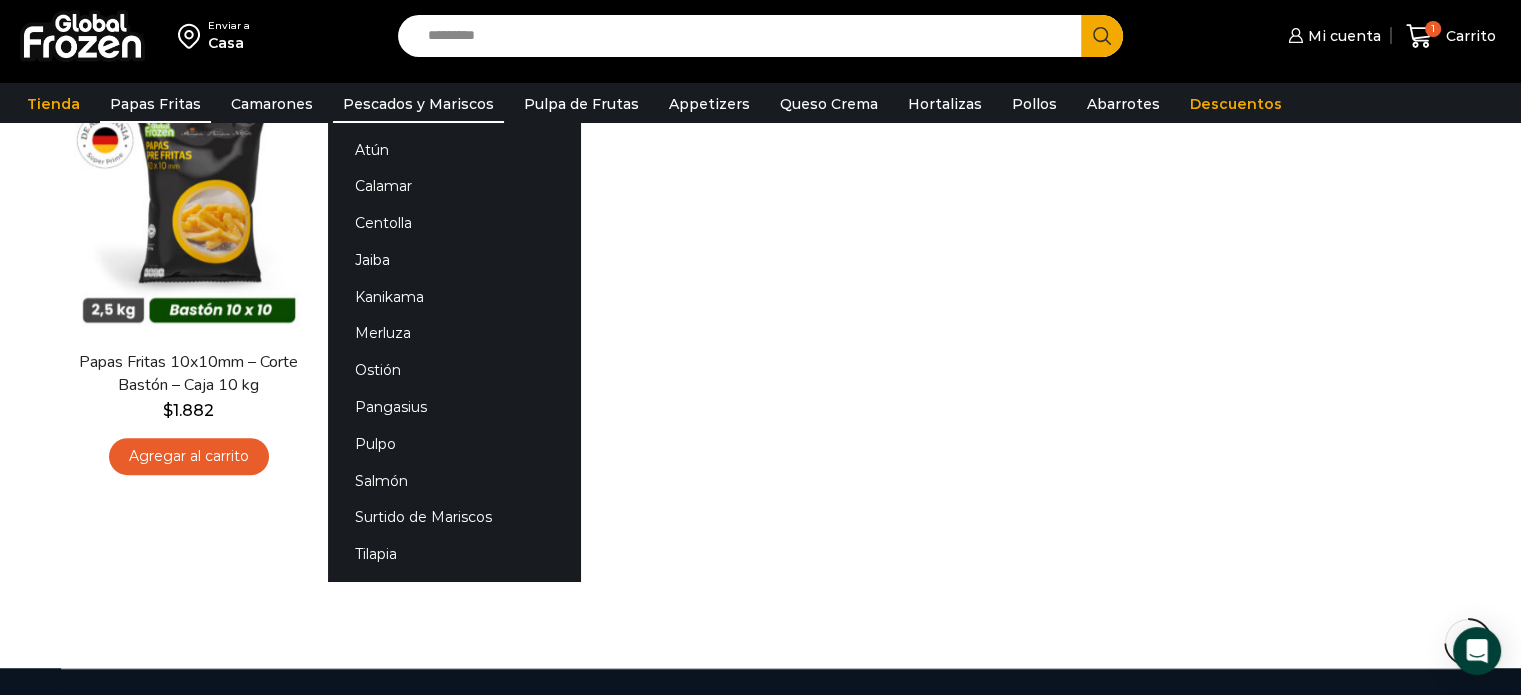 click on "Pescados y Mariscos" at bounding box center (418, 104) 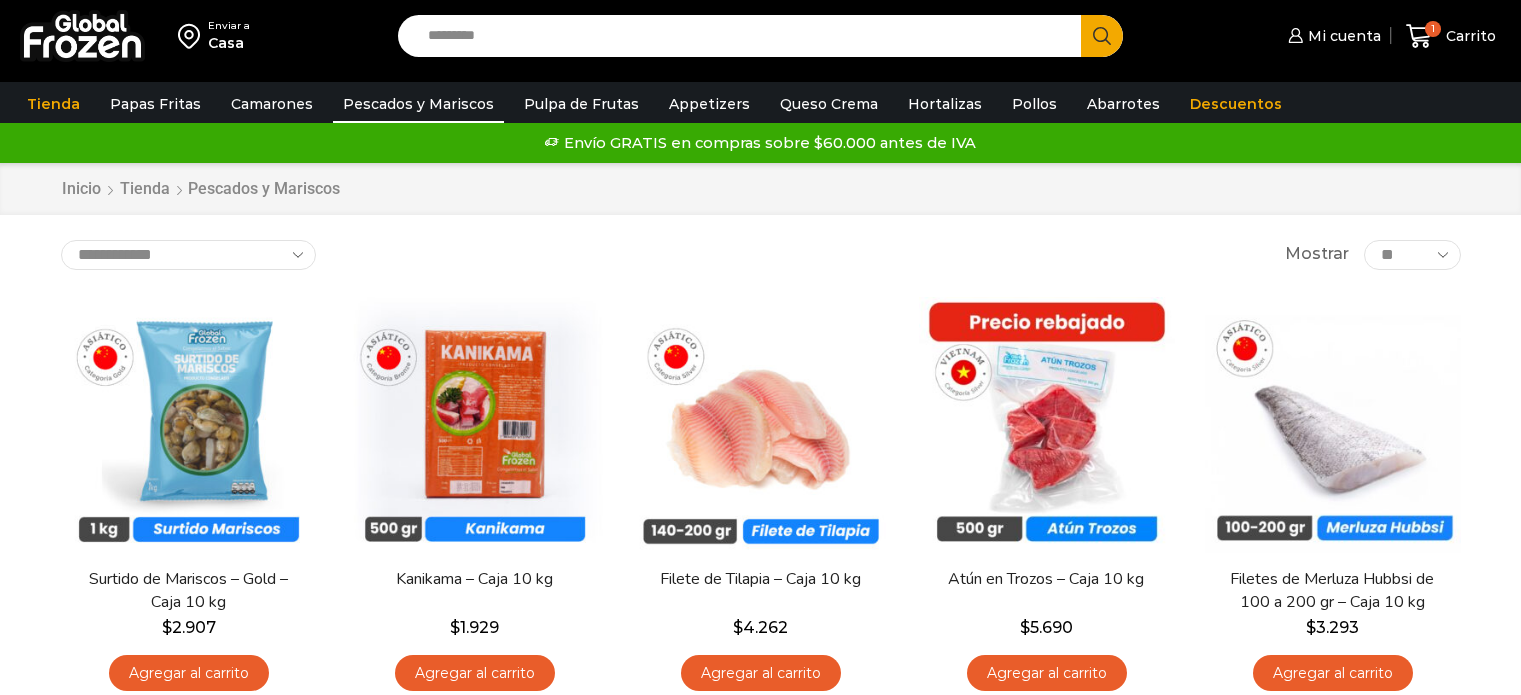 scroll, scrollTop: 0, scrollLeft: 0, axis: both 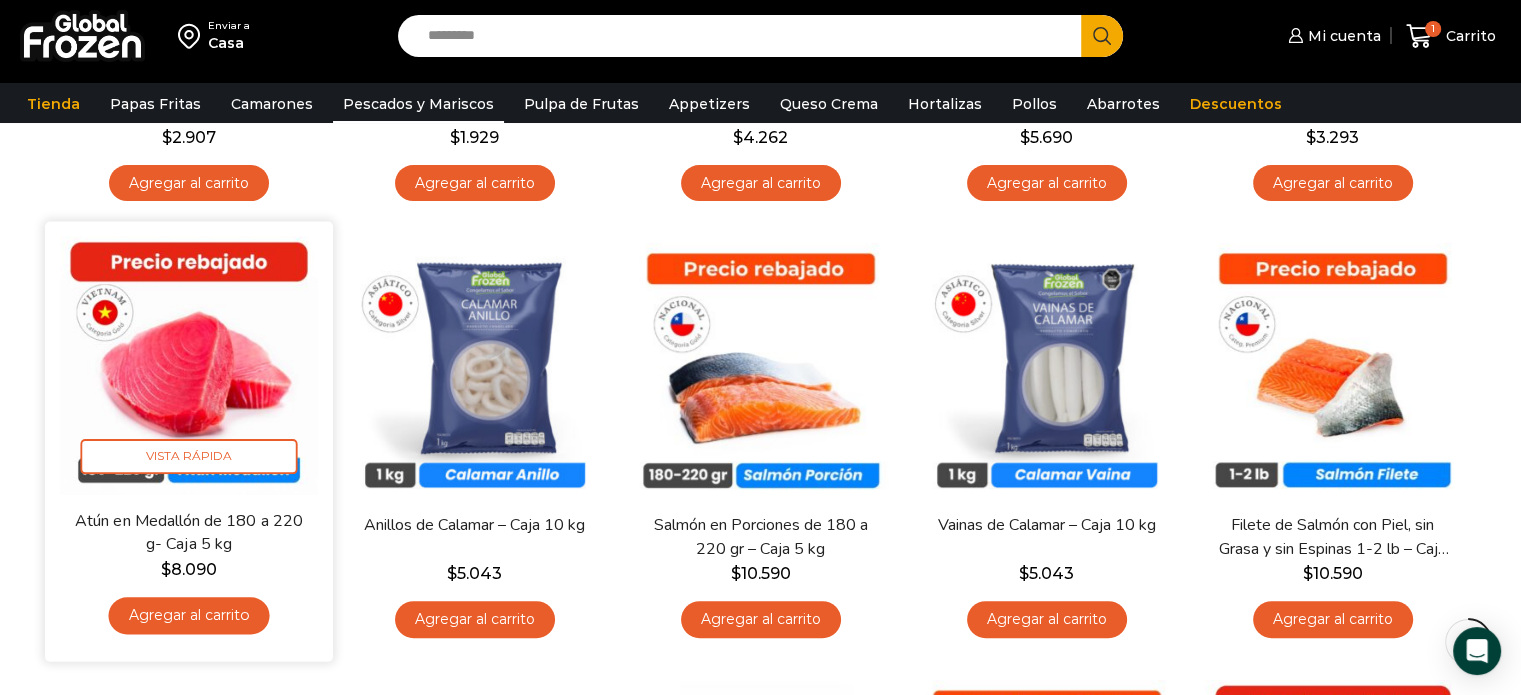 click on "Agregar al carrito" at bounding box center (188, 615) 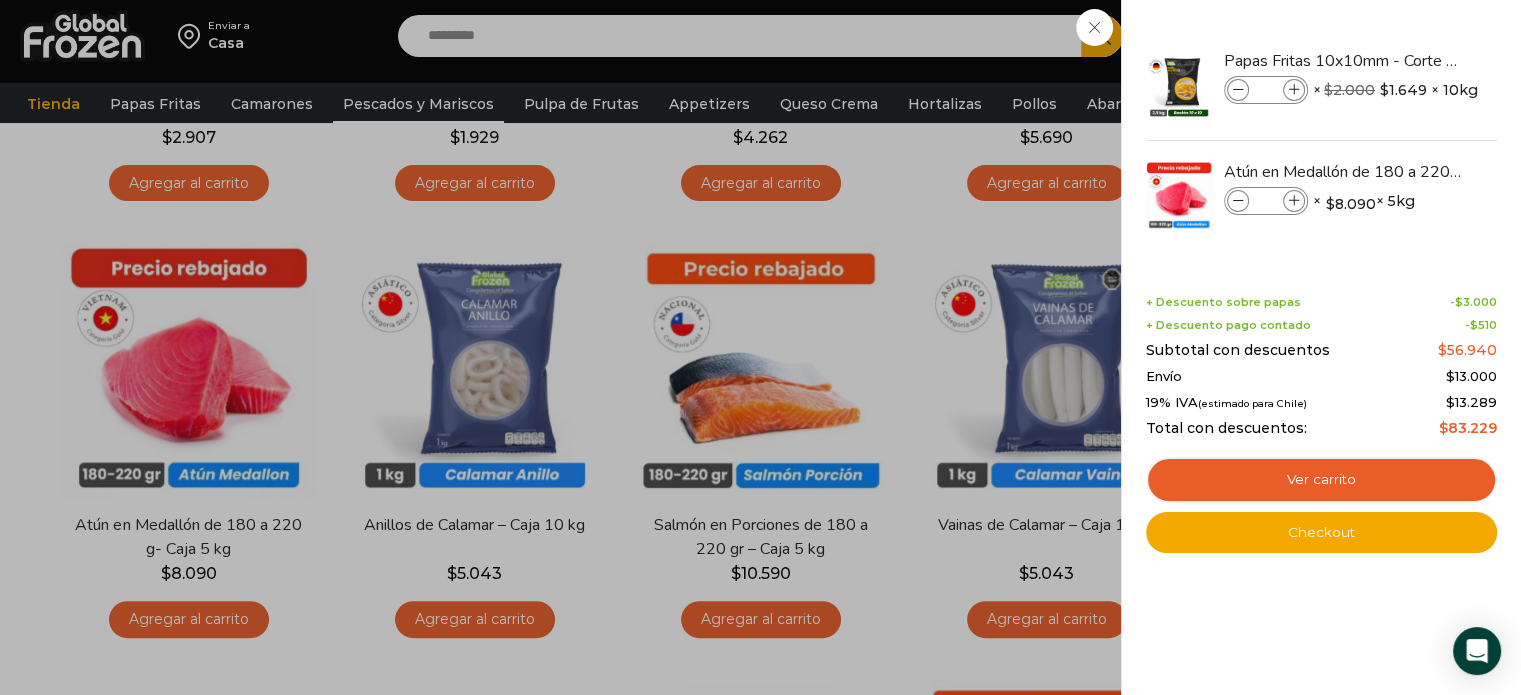 click on "2
Carrito
2
2
Shopping Cart
*" at bounding box center (1451, 36) 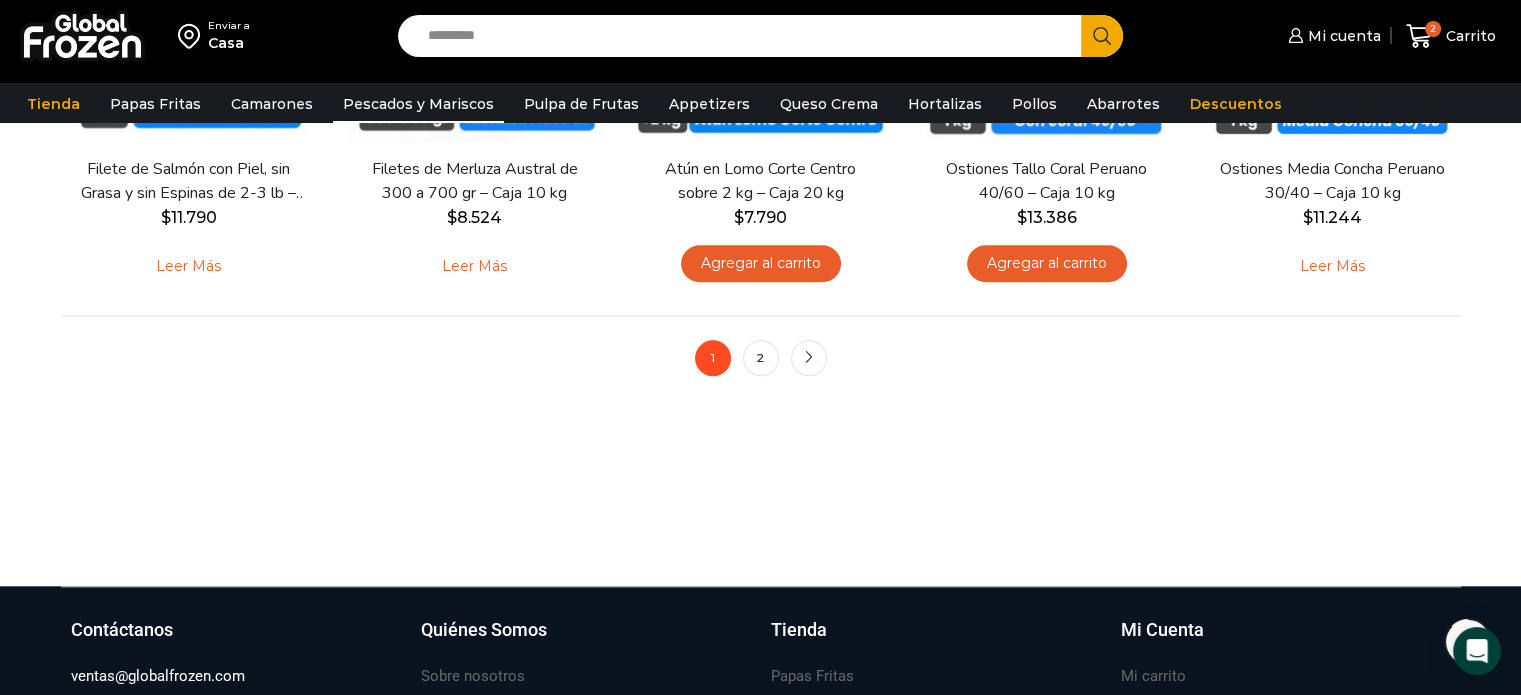 scroll, scrollTop: 1700, scrollLeft: 0, axis: vertical 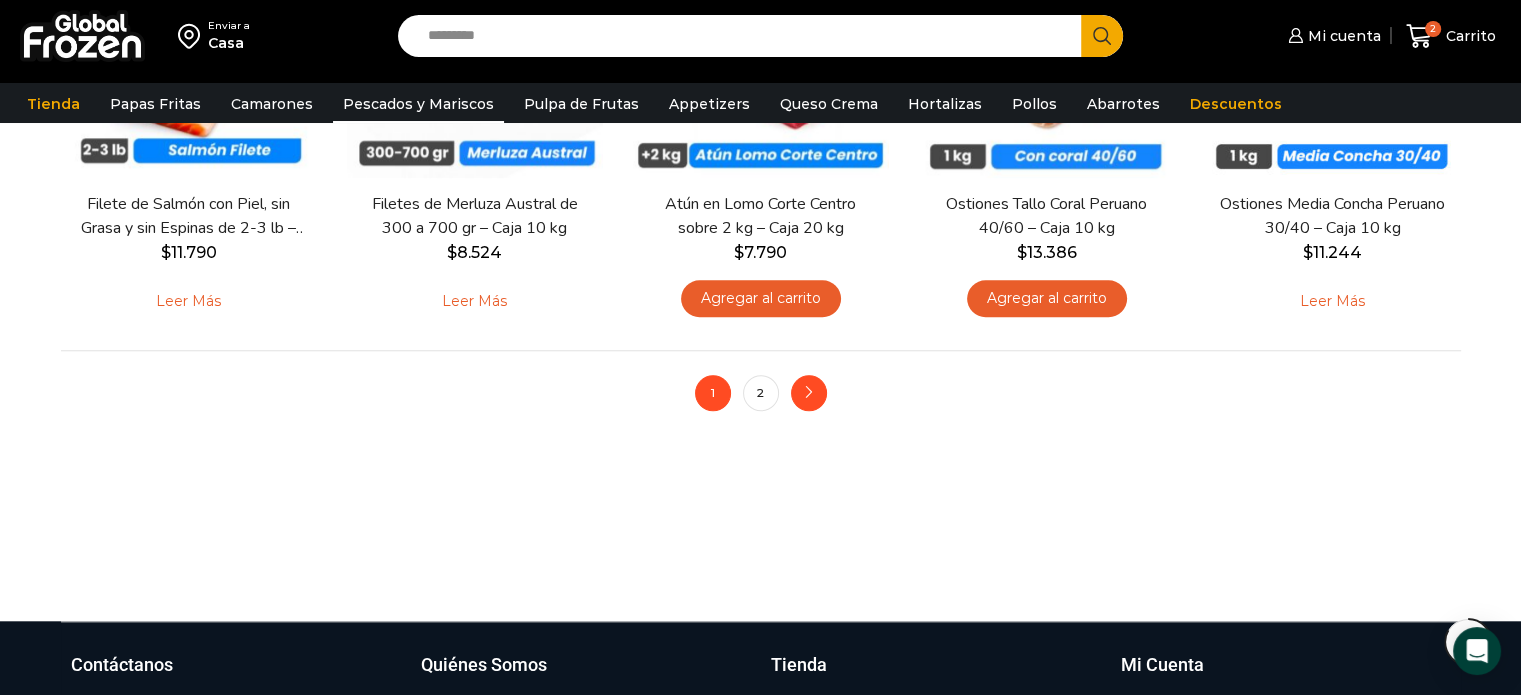 click on "next" at bounding box center [809, 393] 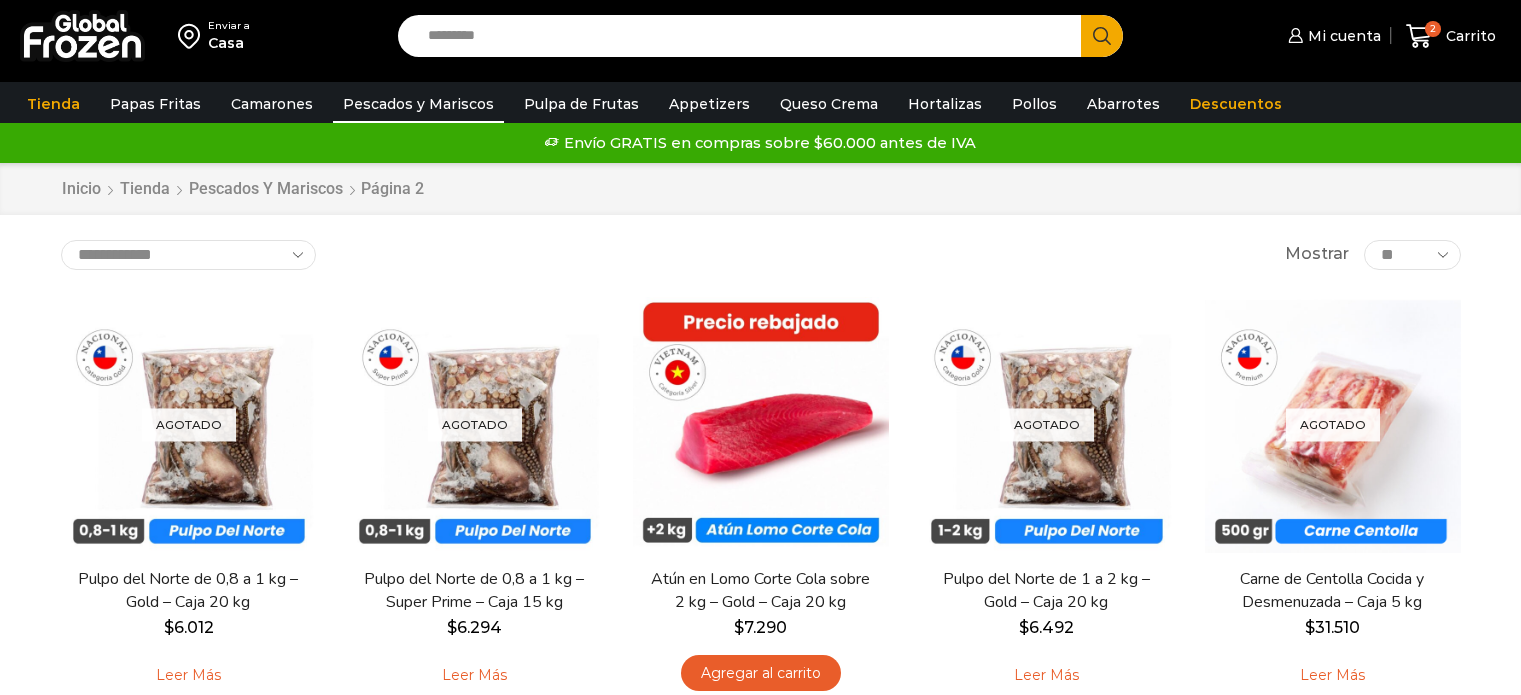 scroll, scrollTop: 0, scrollLeft: 0, axis: both 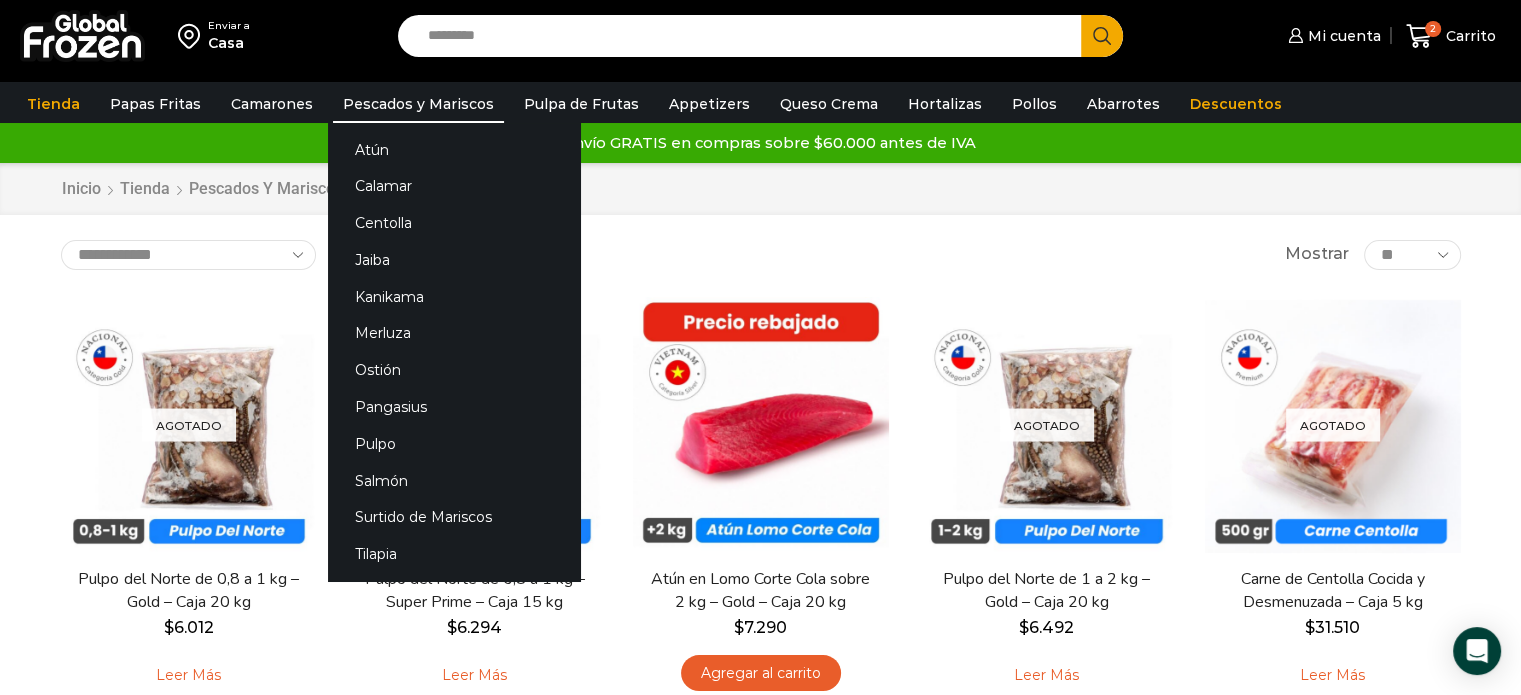 click on "Pescados y Mariscos" at bounding box center (418, 104) 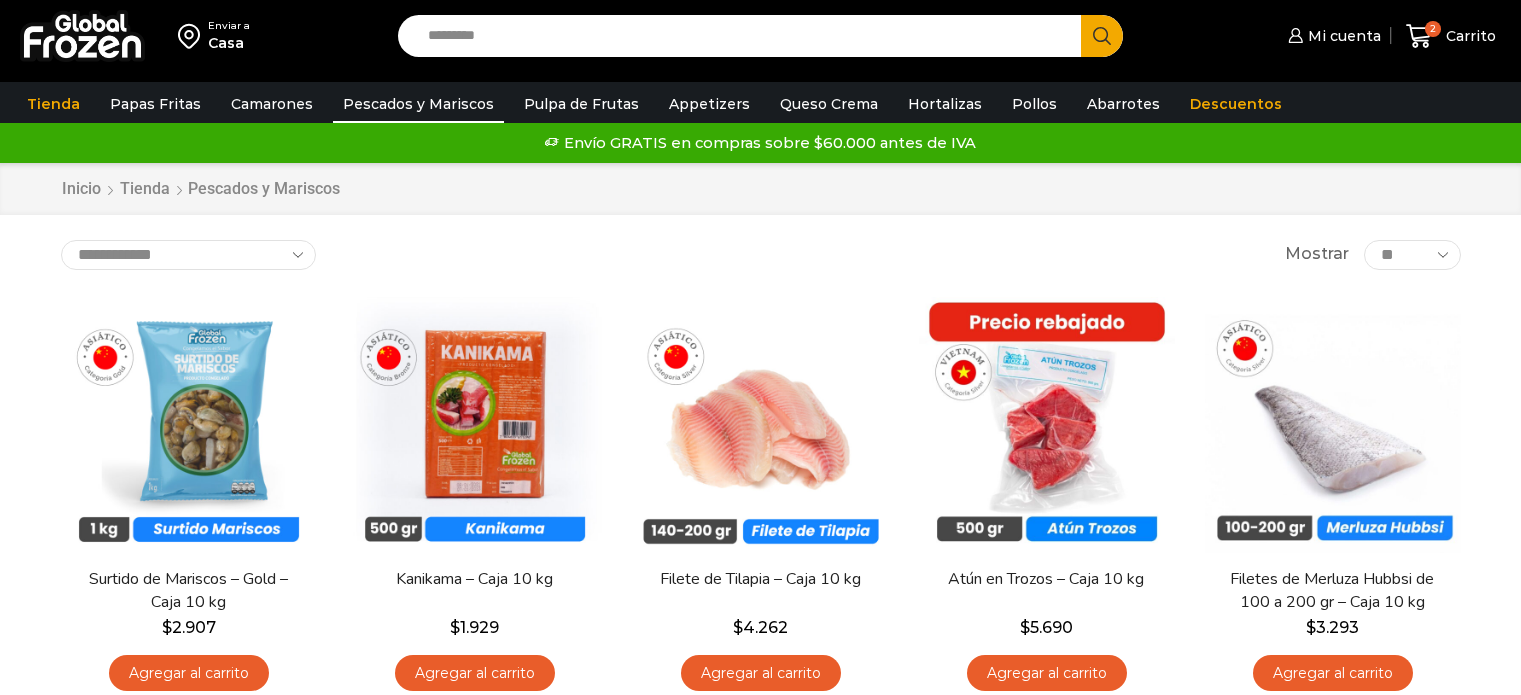 scroll, scrollTop: 0, scrollLeft: 0, axis: both 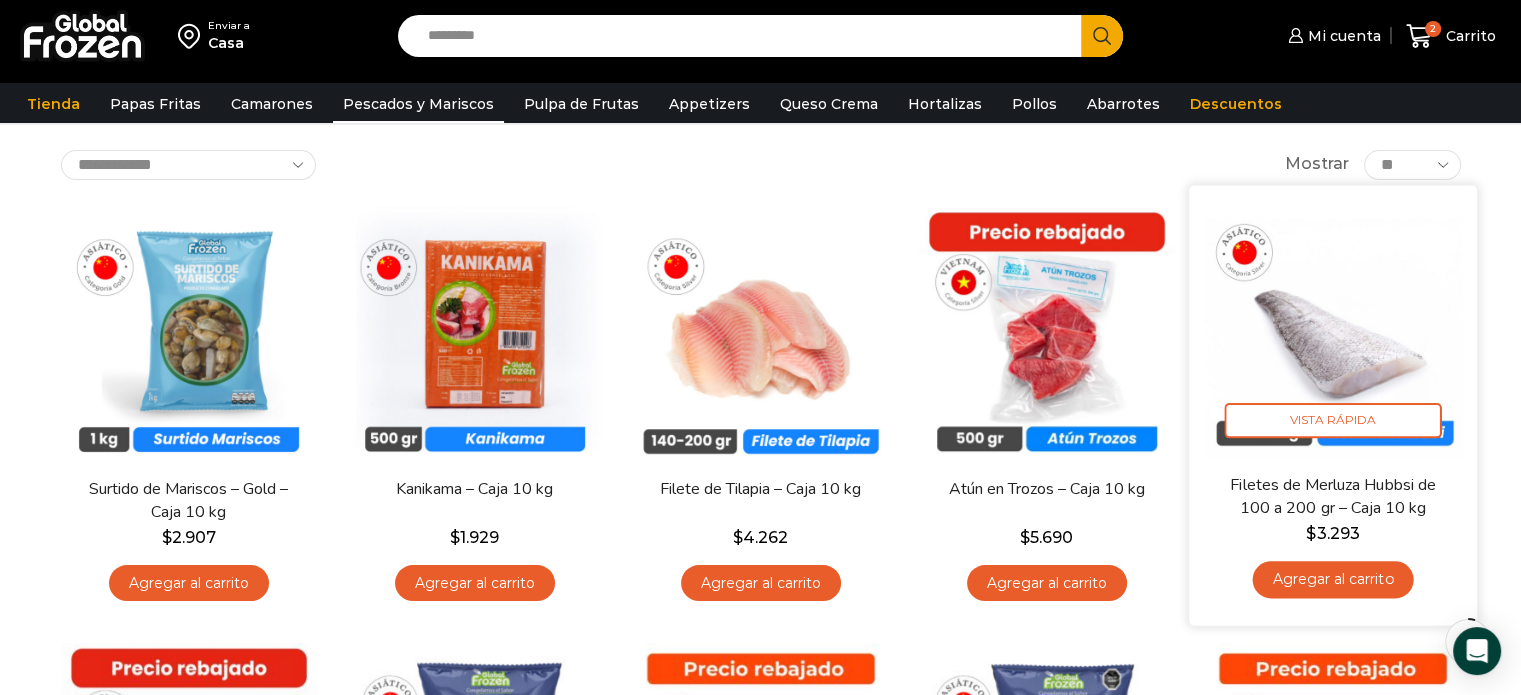 click at bounding box center [1333, 329] 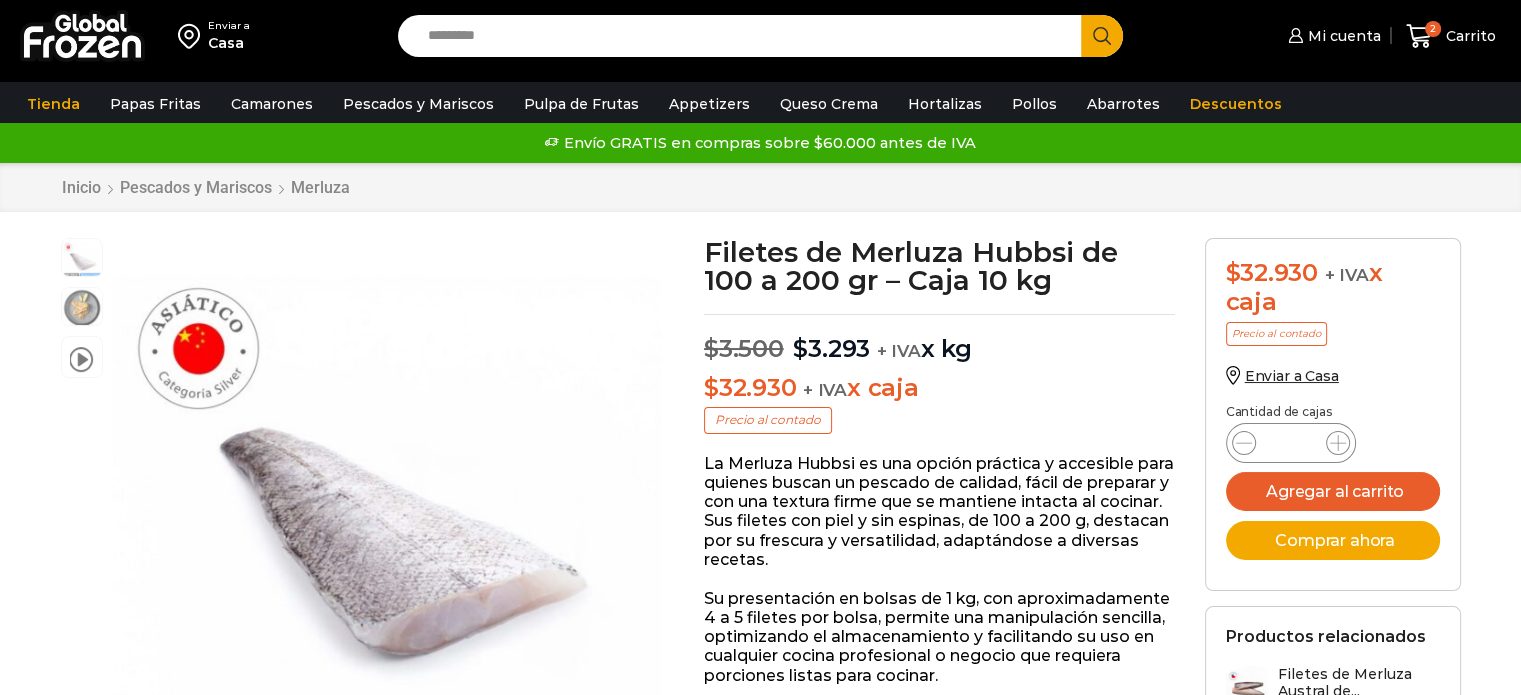 scroll, scrollTop: 0, scrollLeft: 0, axis: both 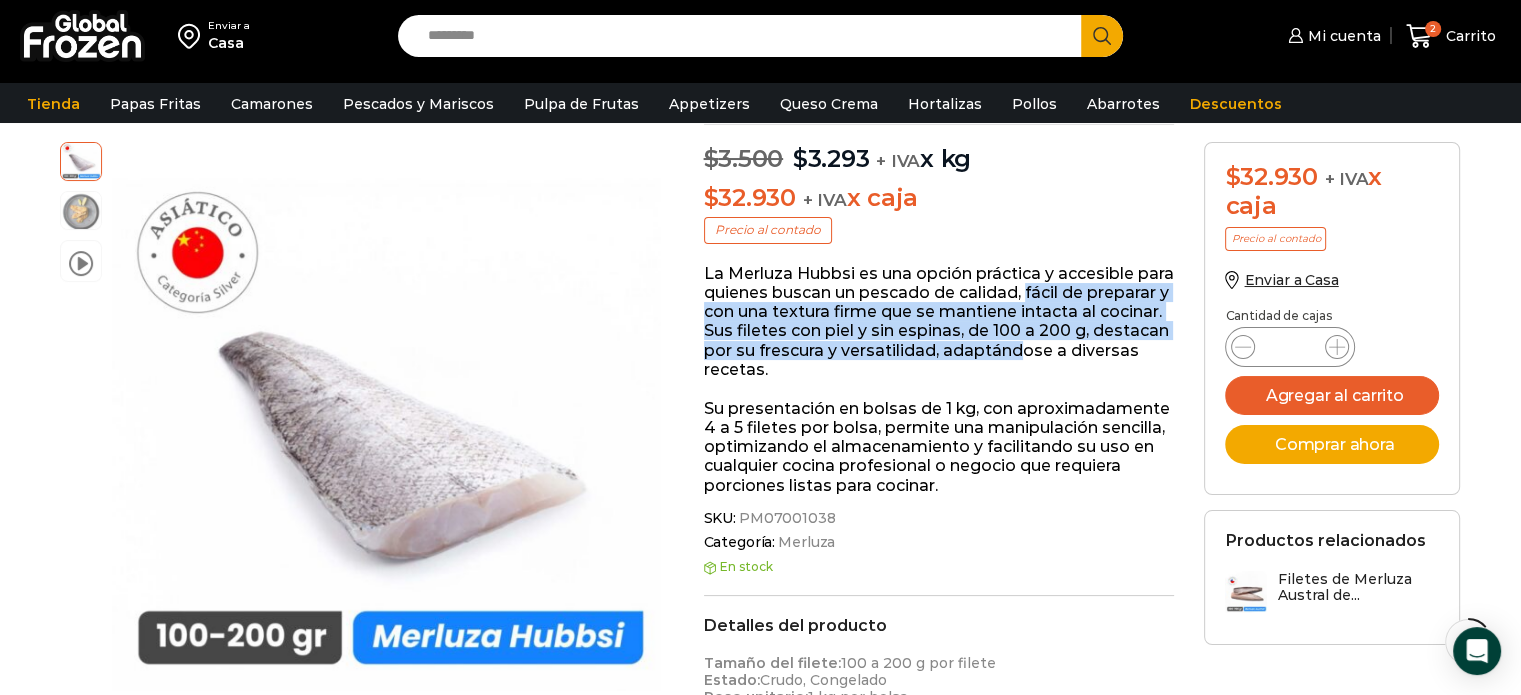 drag, startPoint x: 1067, startPoint y: 289, endPoint x: 1096, endPoint y: 344, distance: 62.177166 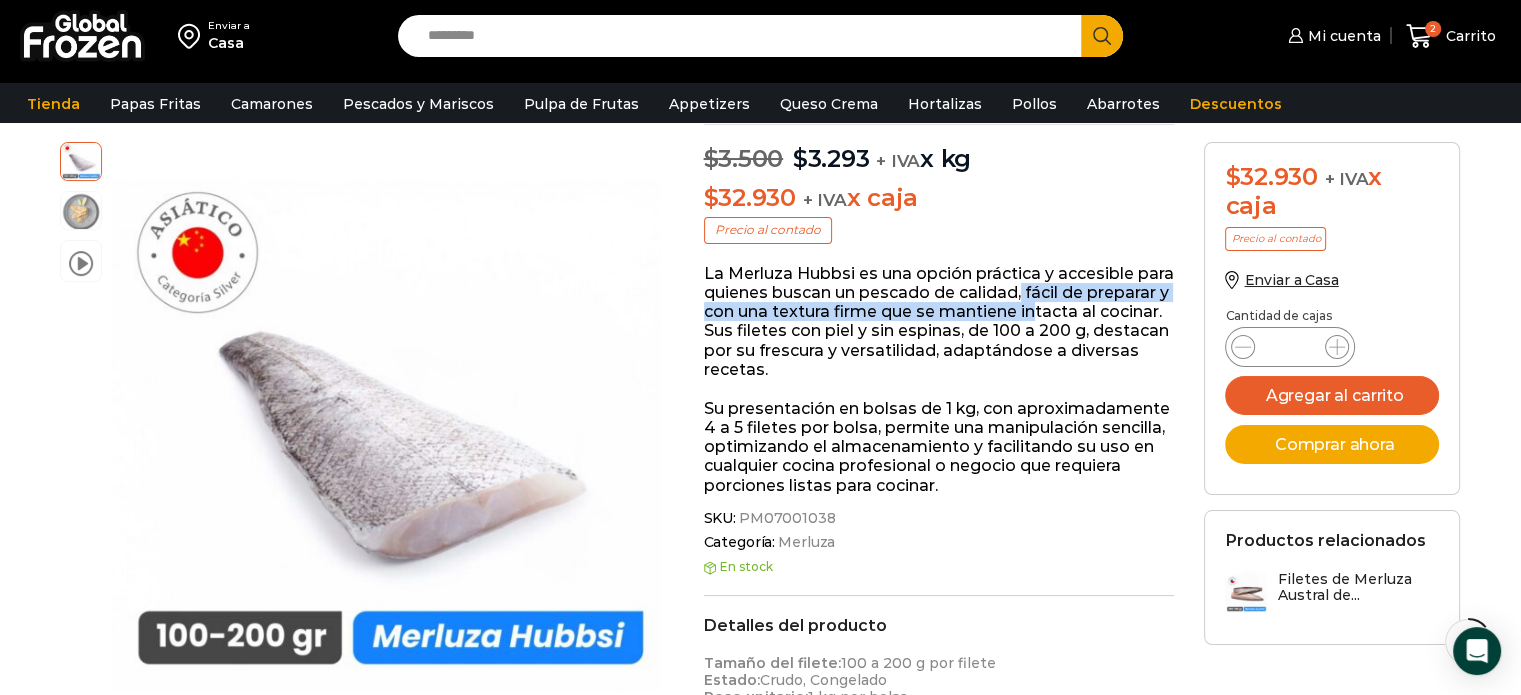 drag, startPoint x: 1064, startPoint y: 292, endPoint x: 1123, endPoint y: 313, distance: 62.625874 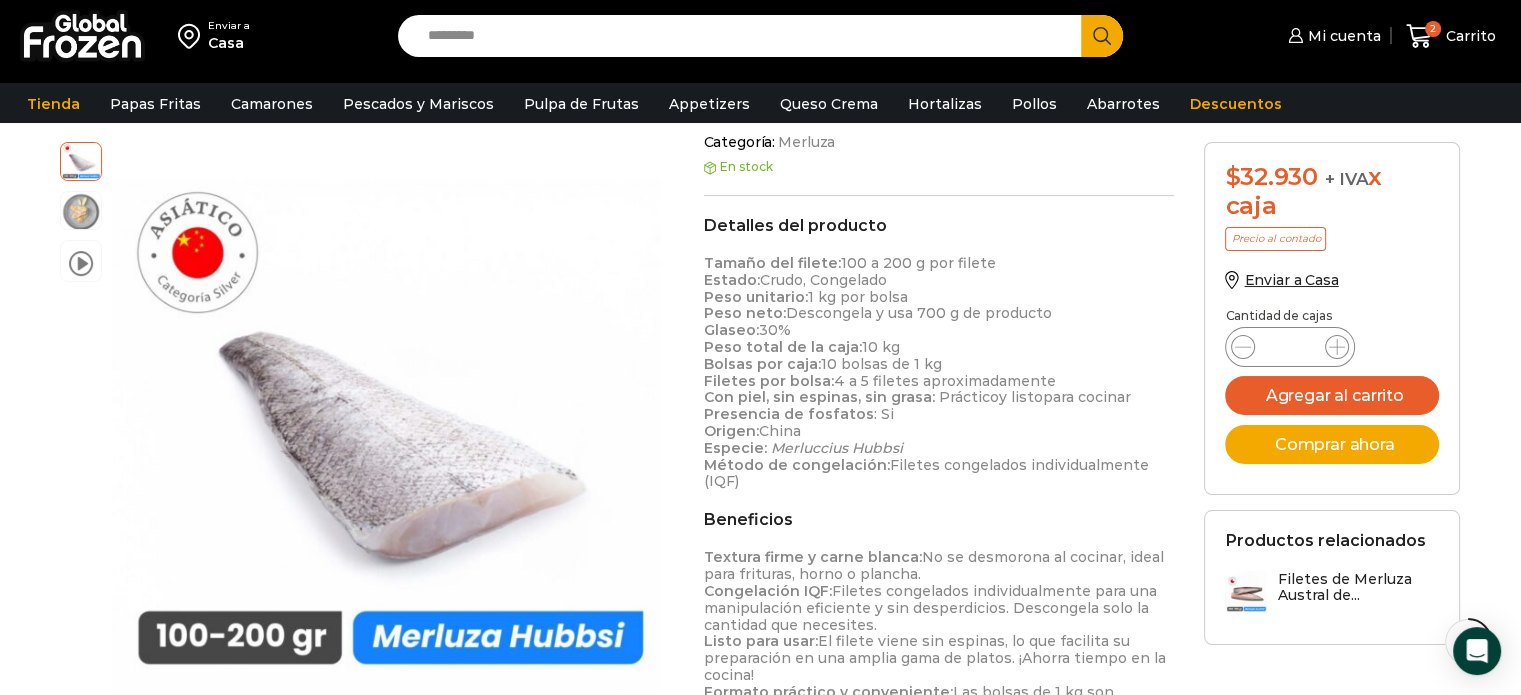 scroll, scrollTop: 700, scrollLeft: 0, axis: vertical 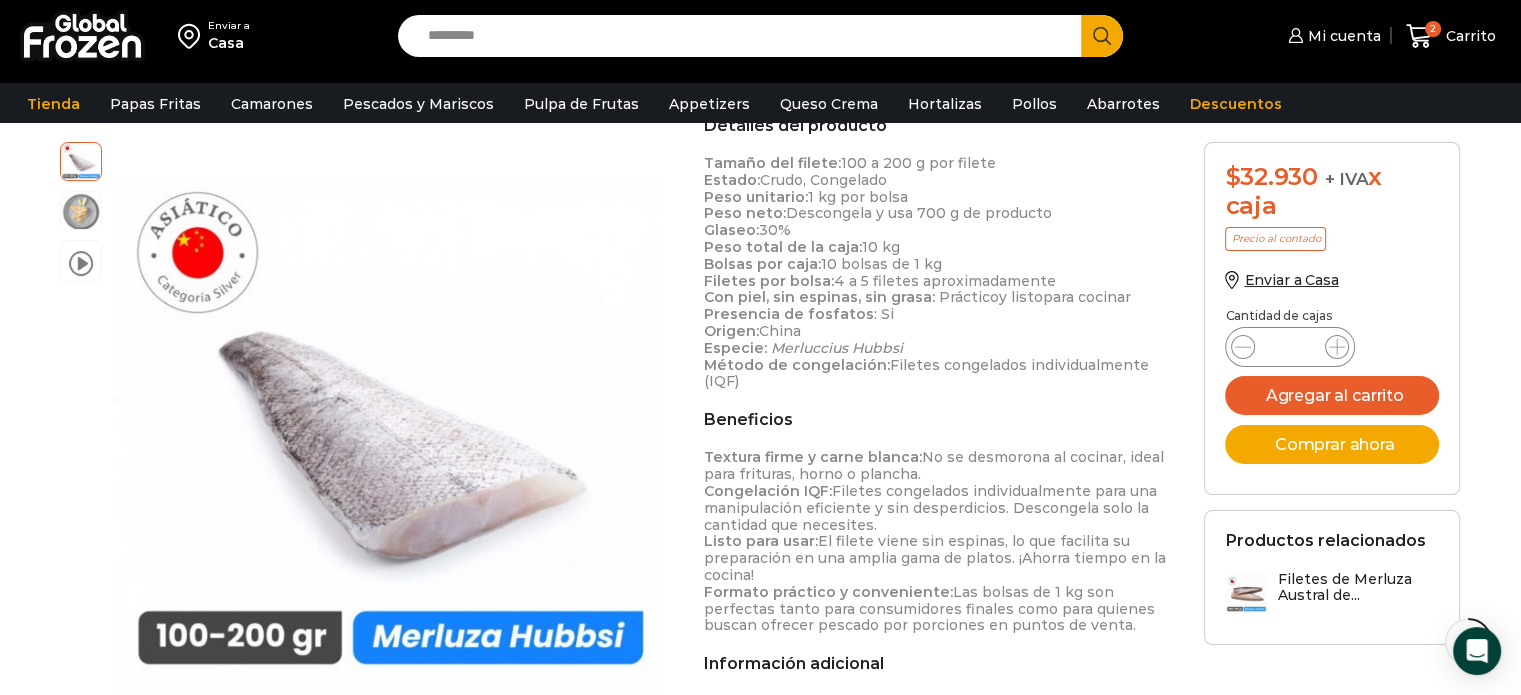 drag, startPoint x: 1165, startPoint y: 367, endPoint x: 1141, endPoint y: 363, distance: 24.33105 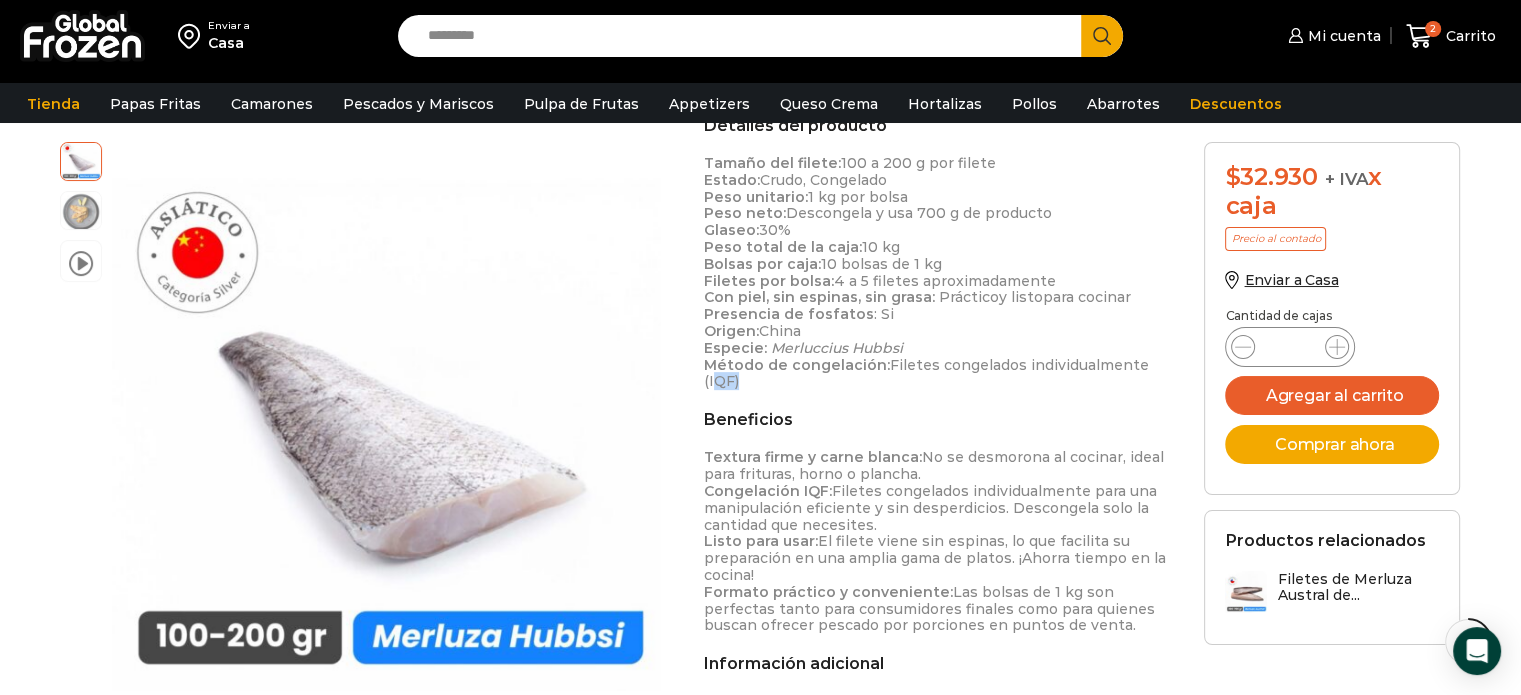 click on "Tamaño del filete:  100 a 200 g por filete
Estado:  Crudo, Congelado
Peso unitario:  1 kg por bolsa
Peso neto:  Descongela y usa 700 g de producto
Glaseo:  30%
Peso total de la caja:  10 kg
Bolsas por caja:  10 bolsas de 1 kg
Filetes por bolsa:  4 a 5 filetes aproximadamente
Con piel, sin espinas, sin grasa:   Práctic o  y list o  para c o cinar
Presencia de fosfatos : Si
Origen:  China
Especie:   Merluccius Hubbsi
Método de congelación:  Filetes congelados individualmente (IQF)" at bounding box center [939, 272] 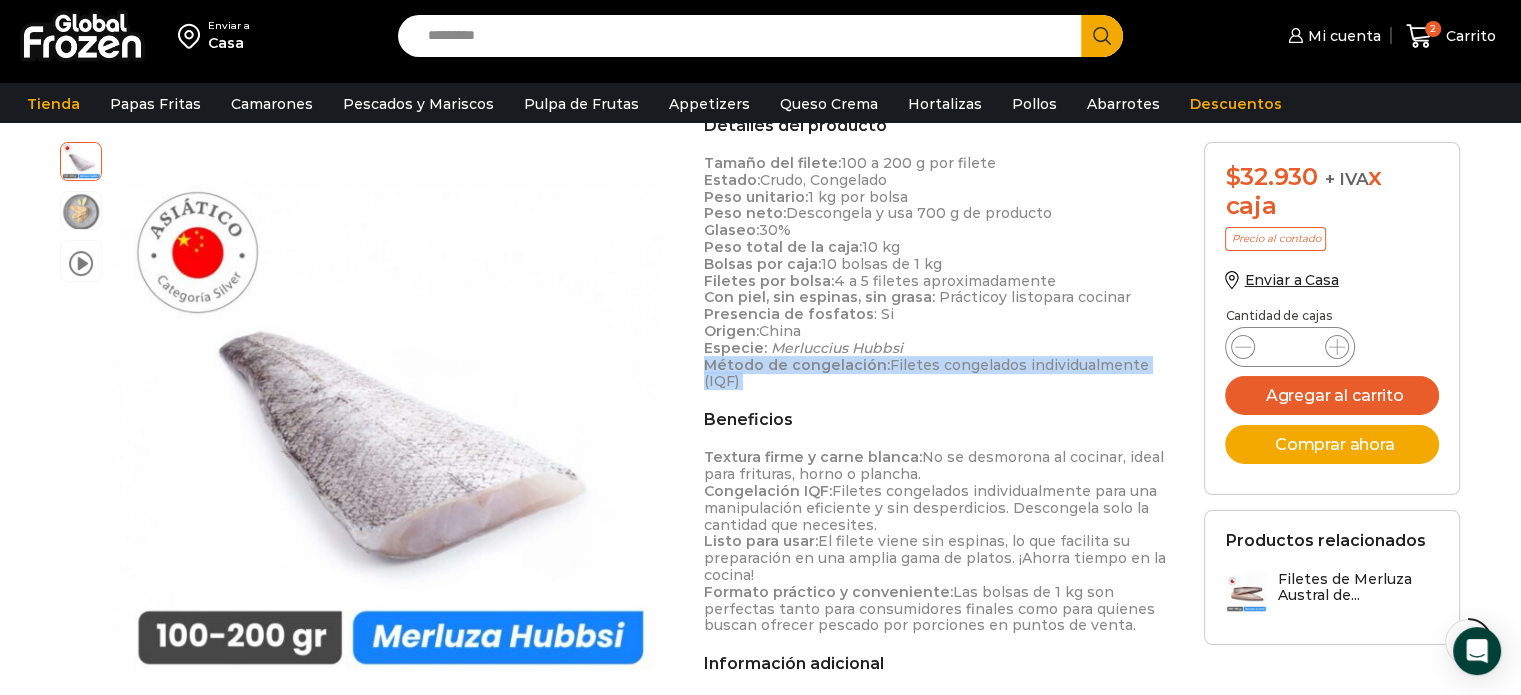 click on "Tamaño del filete:  100 a 200 g por filete
Estado:  Crudo, Congelado
Peso unitario:  1 kg por bolsa
Peso neto:  Descongela y usa 700 g de producto
Glaseo:  30%
Peso total de la caja:  10 kg
Bolsas por caja:  10 bolsas de 1 kg
Filetes por bolsa:  4 a 5 filetes aproximadamente
Con piel, sin espinas, sin grasa:   Práctic o  y list o  para c o cinar
Presencia de fosfatos : Si
Origen:  China
Especie:   Merluccius Hubbsi
Método de congelación:  Filetes congelados individualmente (IQF)" at bounding box center (939, 272) 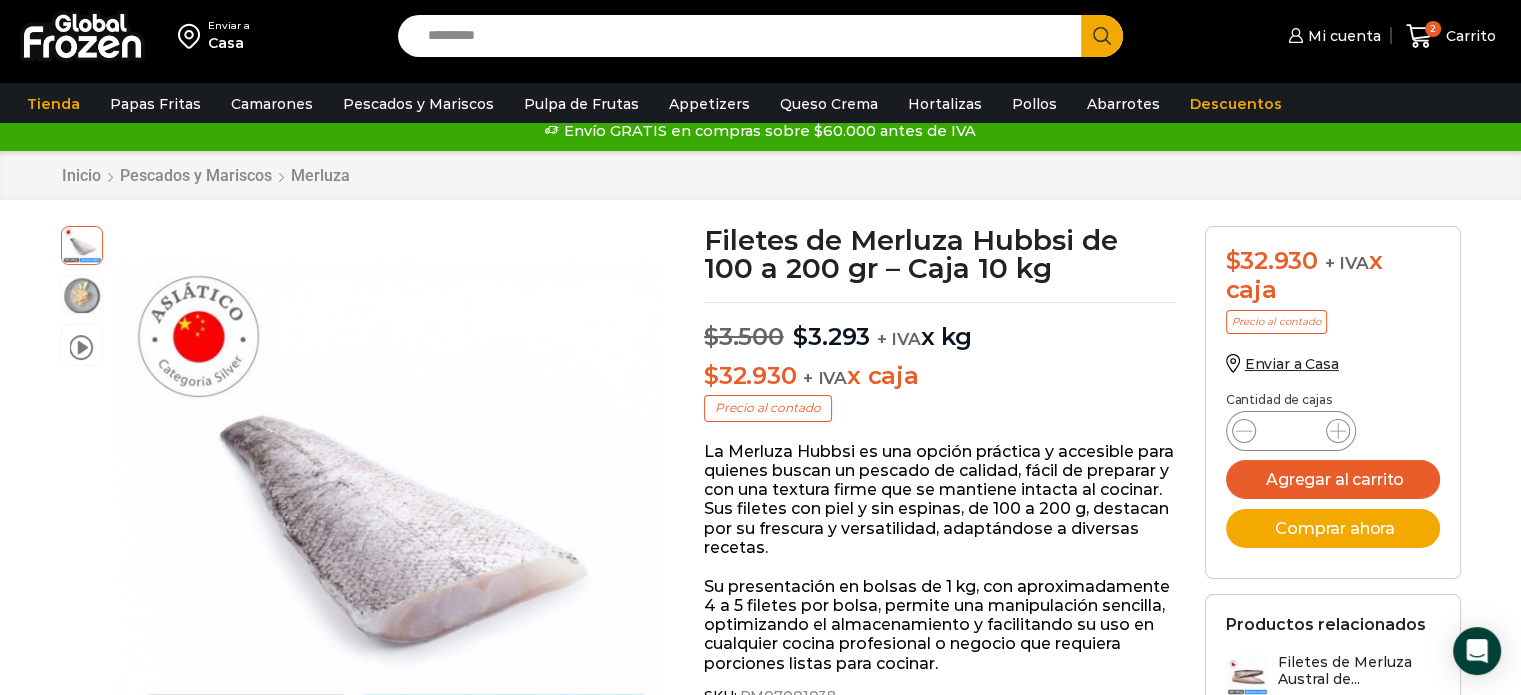 scroll, scrollTop: 0, scrollLeft: 0, axis: both 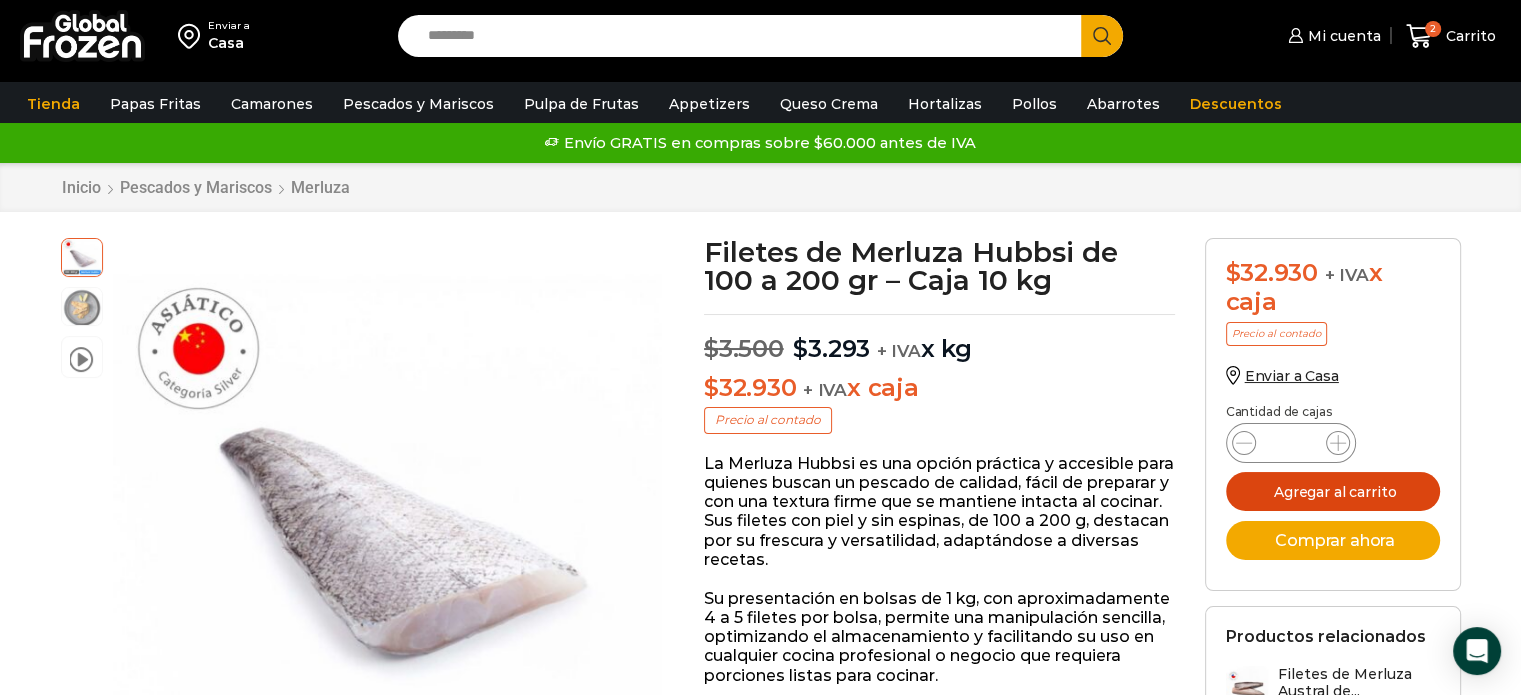 click on "Agregar al carrito" at bounding box center (1333, 491) 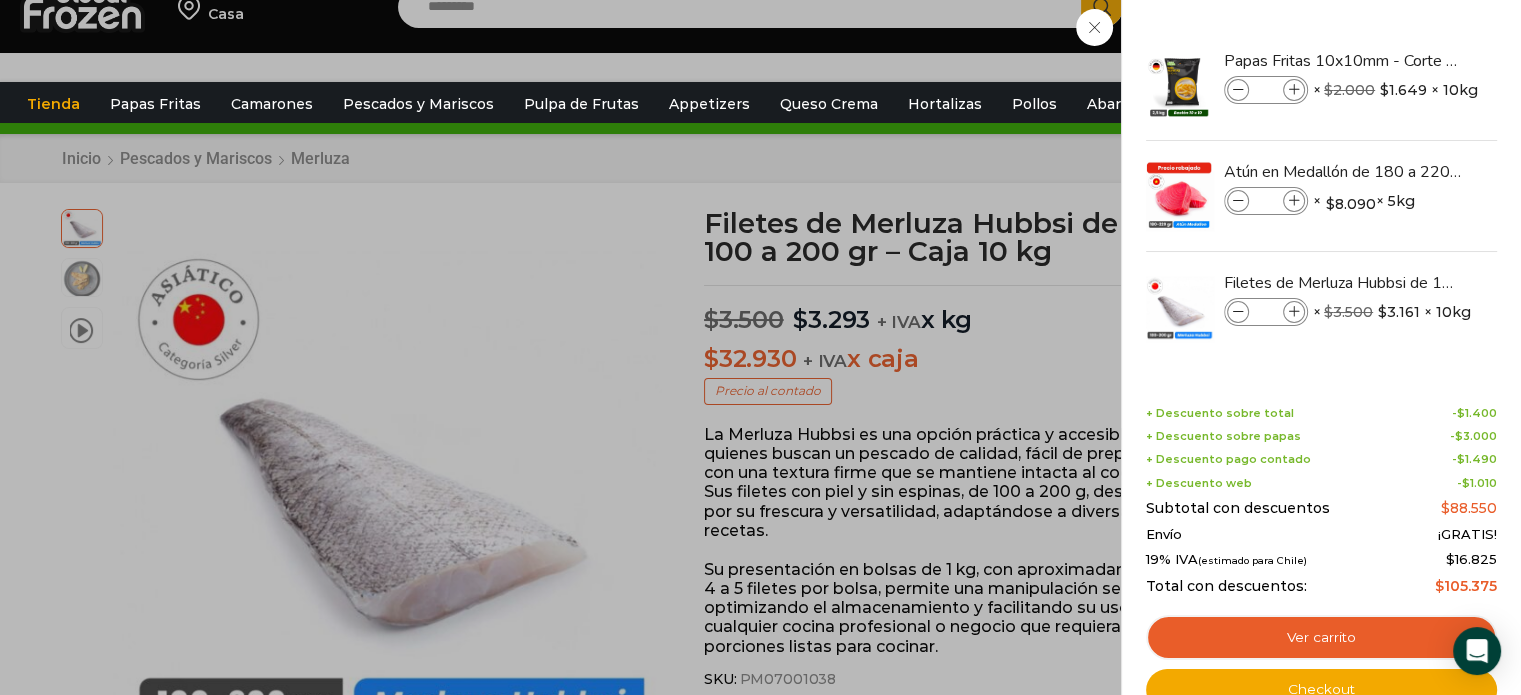 scroll, scrollTop: 0, scrollLeft: 0, axis: both 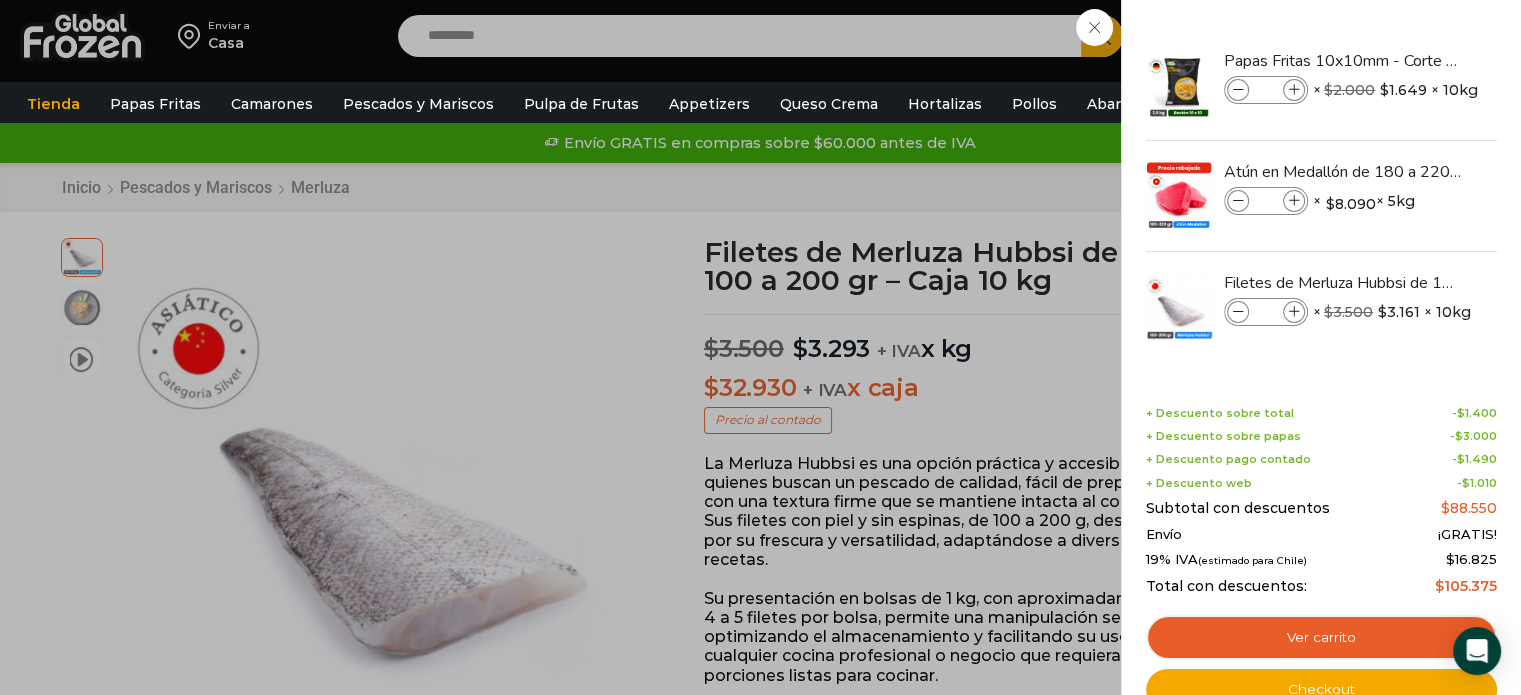 click on "3
Carrito
3
3
Shopping Cart
*" at bounding box center [1451, 36] 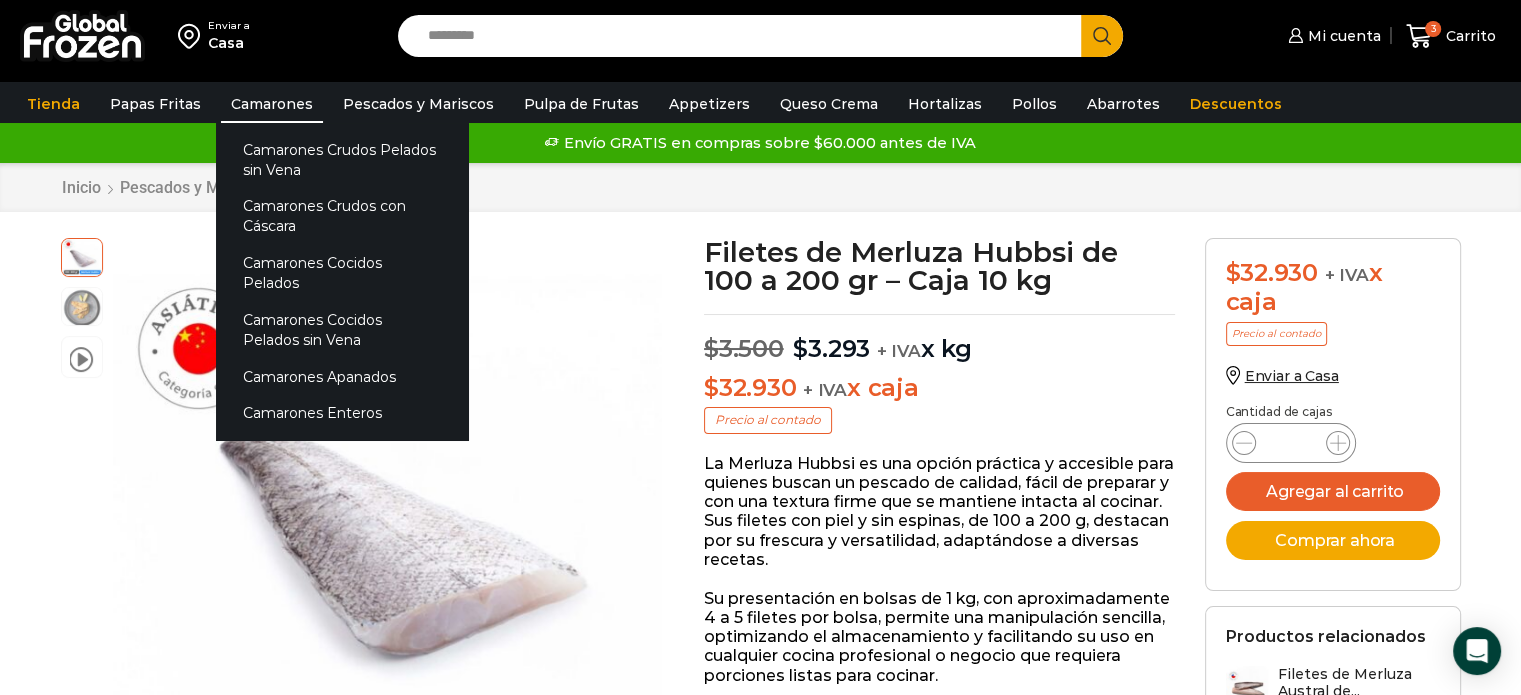 click on "Camarones" at bounding box center [272, 104] 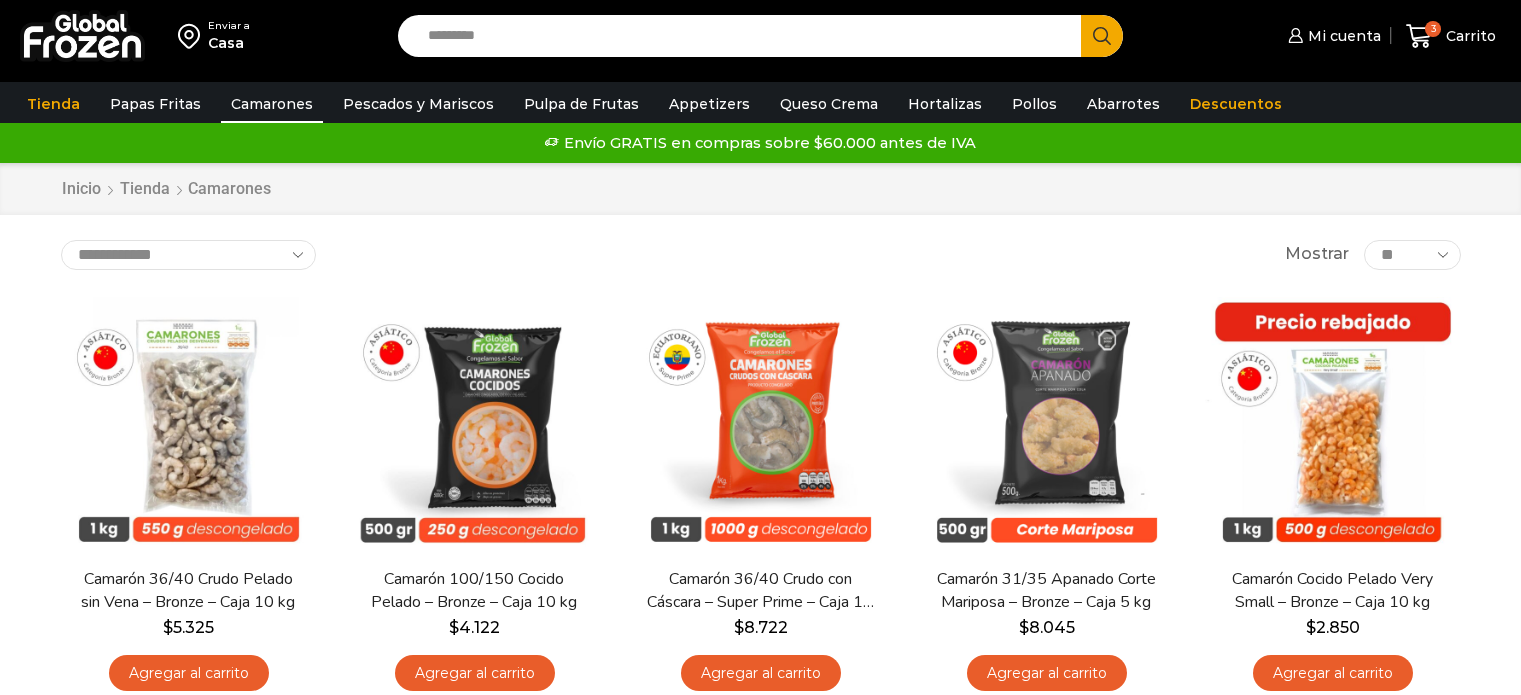 scroll, scrollTop: 0, scrollLeft: 0, axis: both 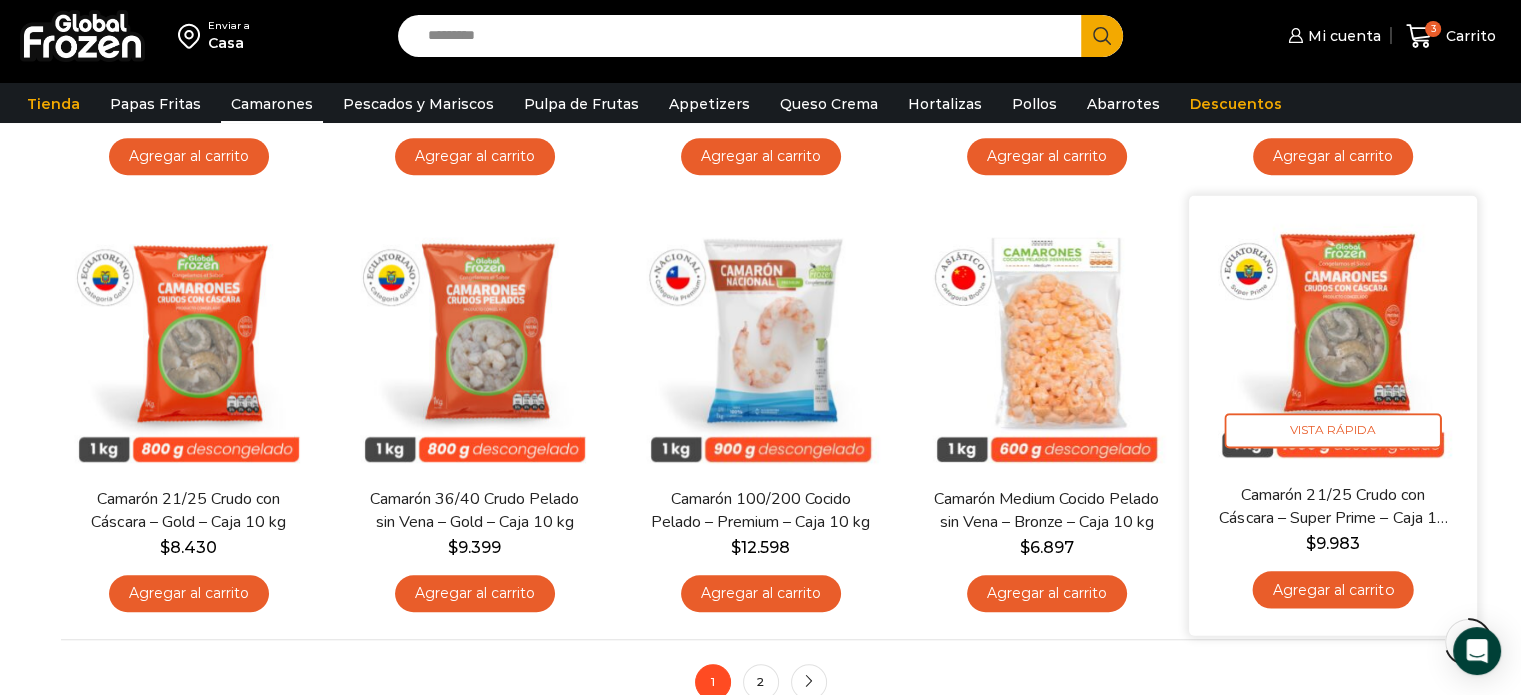 click at bounding box center [1333, 340] 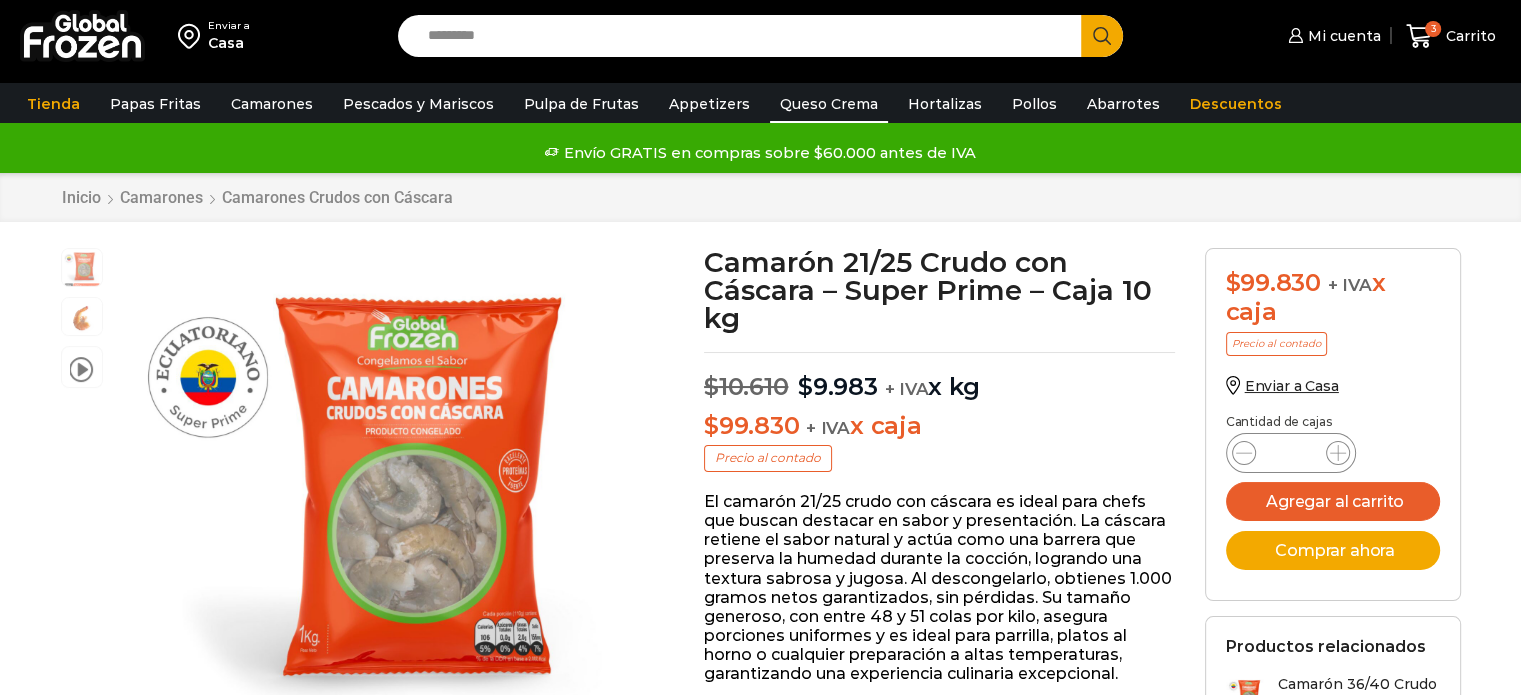 scroll, scrollTop: 0, scrollLeft: 0, axis: both 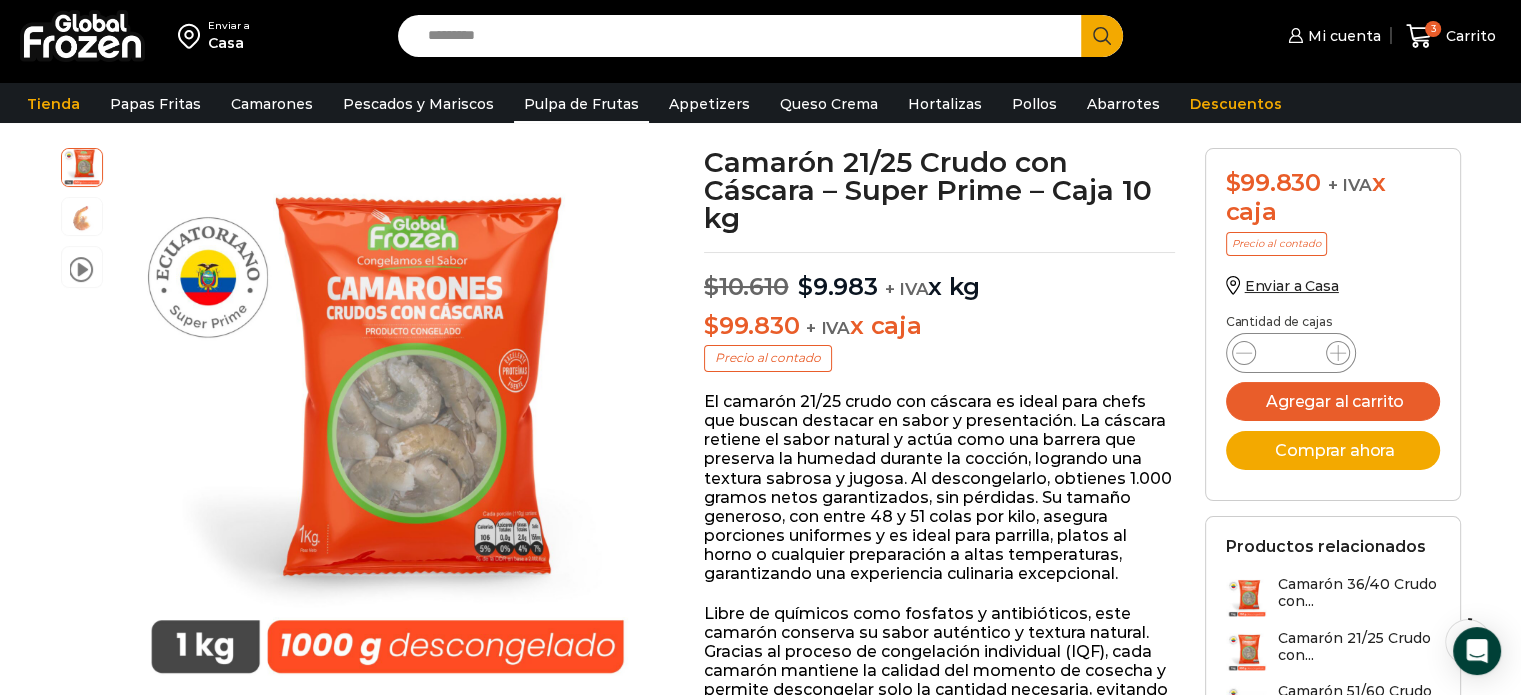 click on "Pulpa de Frutas" at bounding box center [581, 104] 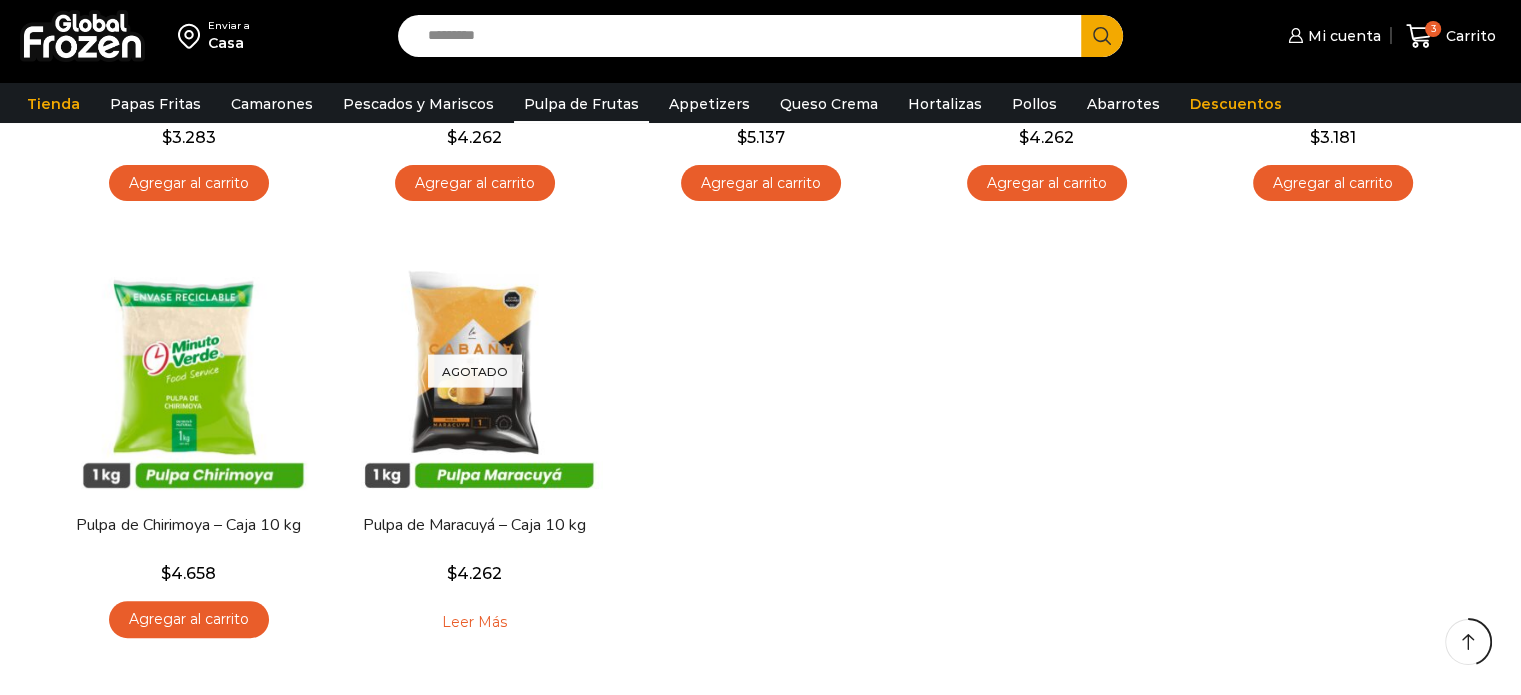 scroll, scrollTop: 200, scrollLeft: 0, axis: vertical 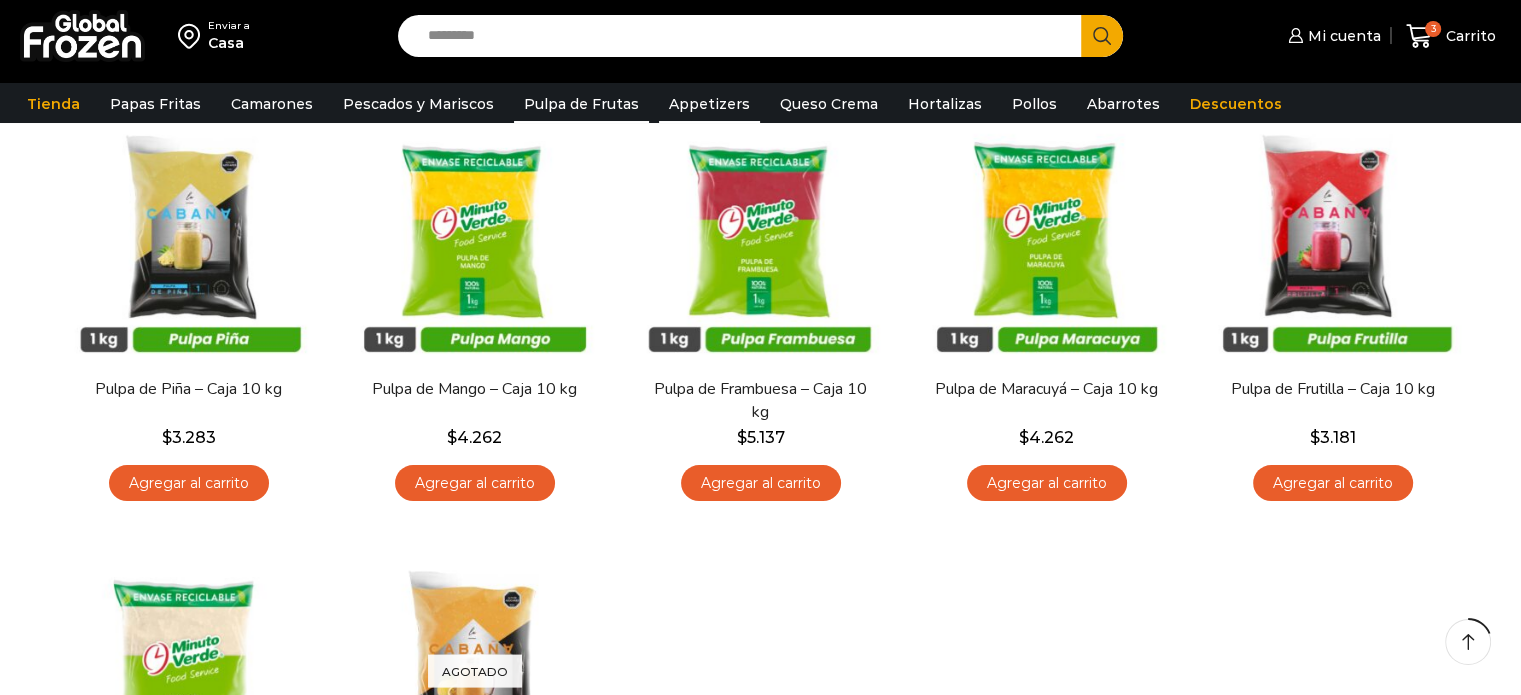 click on "Appetizers" at bounding box center [709, 104] 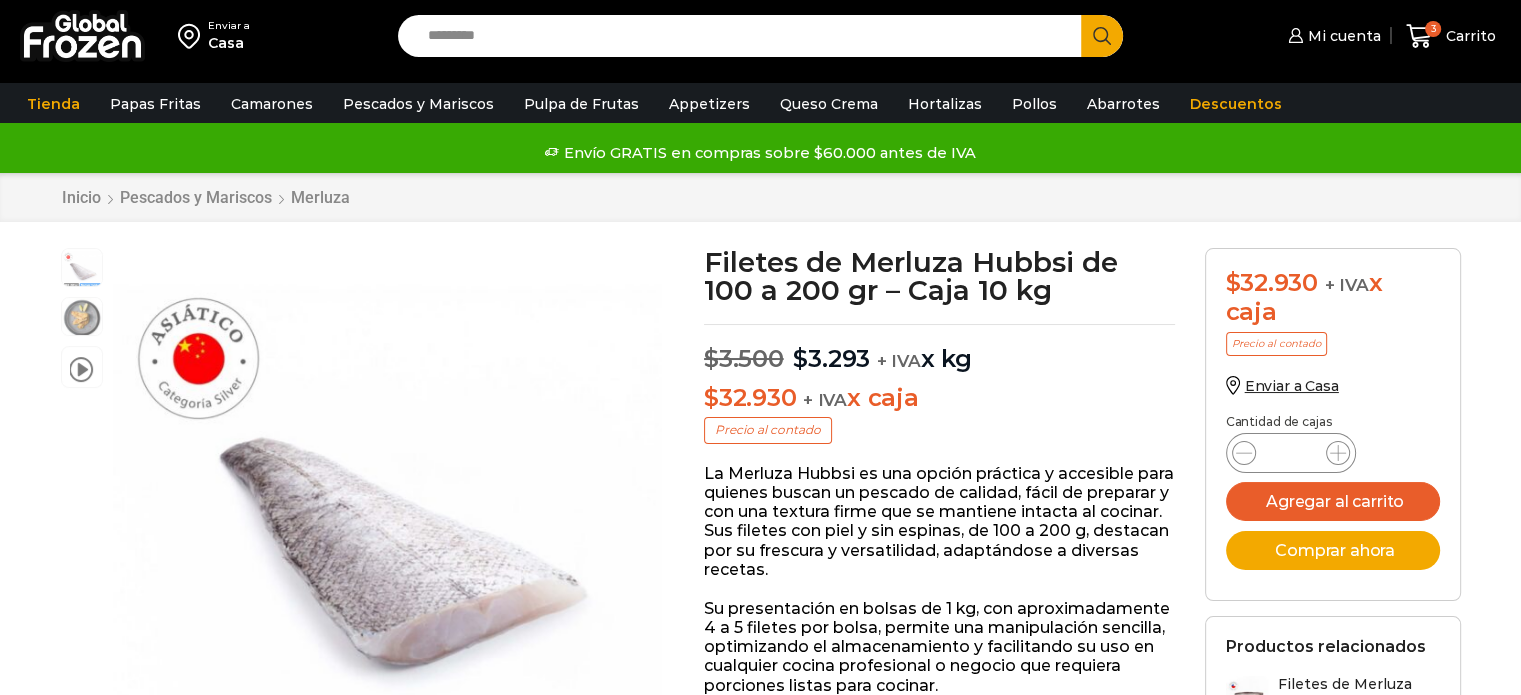 scroll, scrollTop: 0, scrollLeft: 0, axis: both 